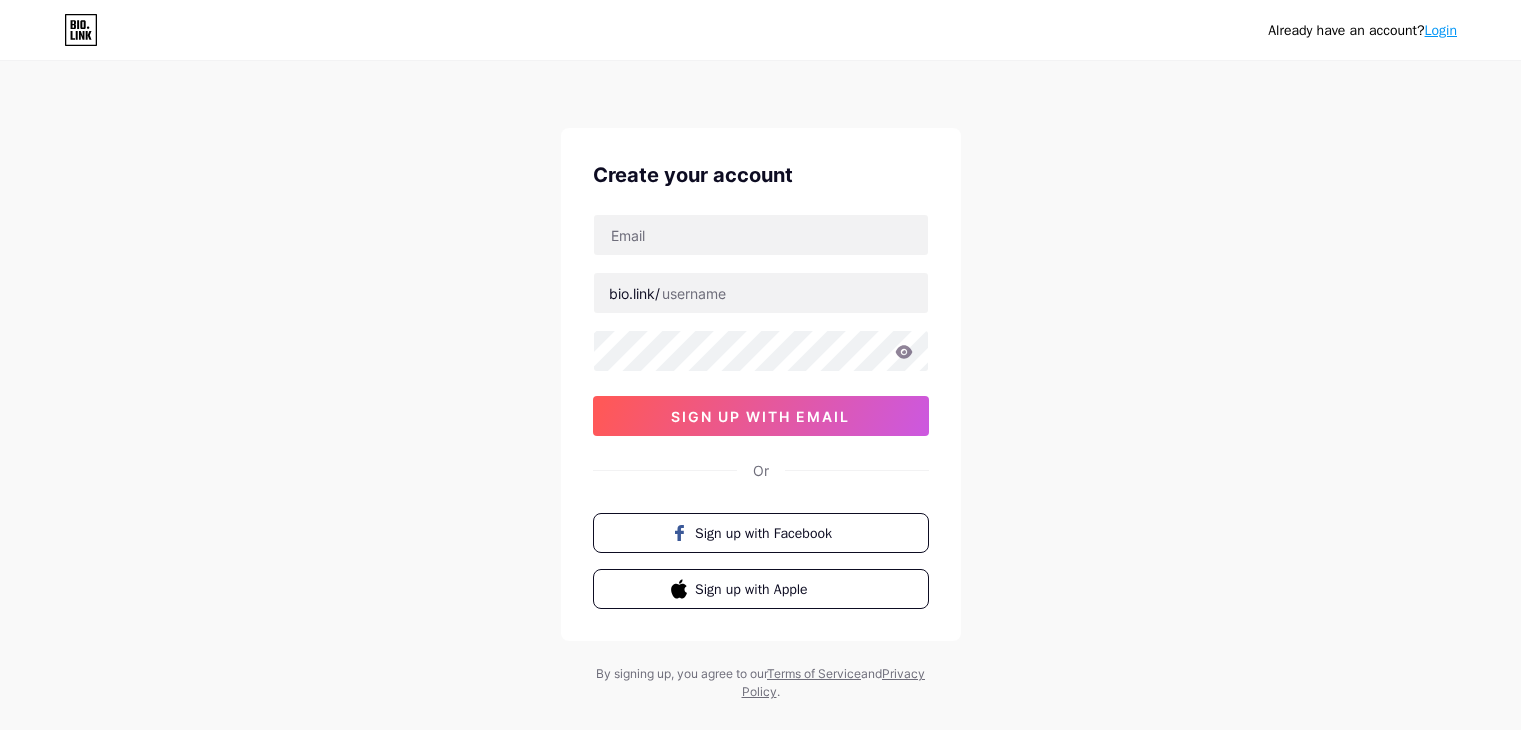 scroll, scrollTop: 0, scrollLeft: 0, axis: both 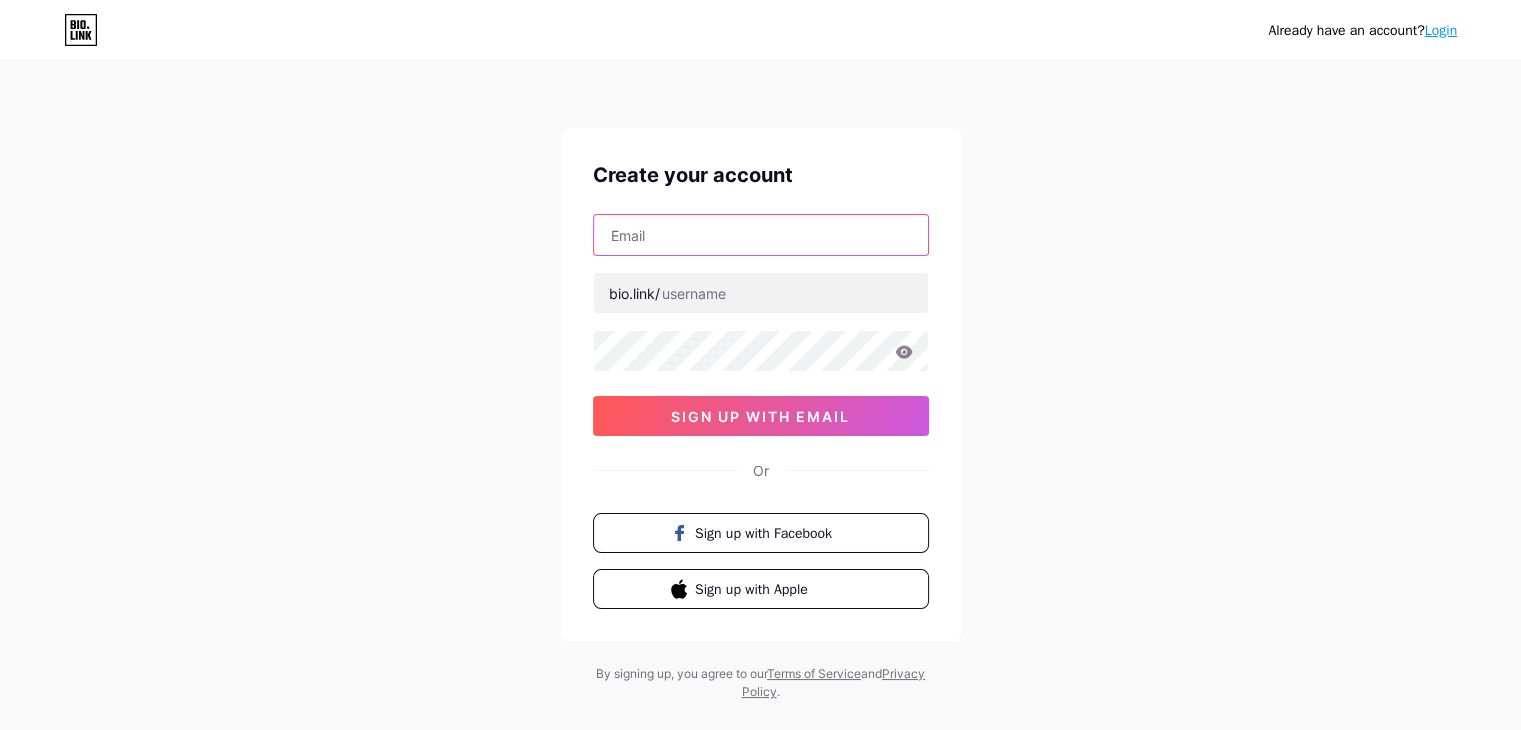 click at bounding box center (761, 235) 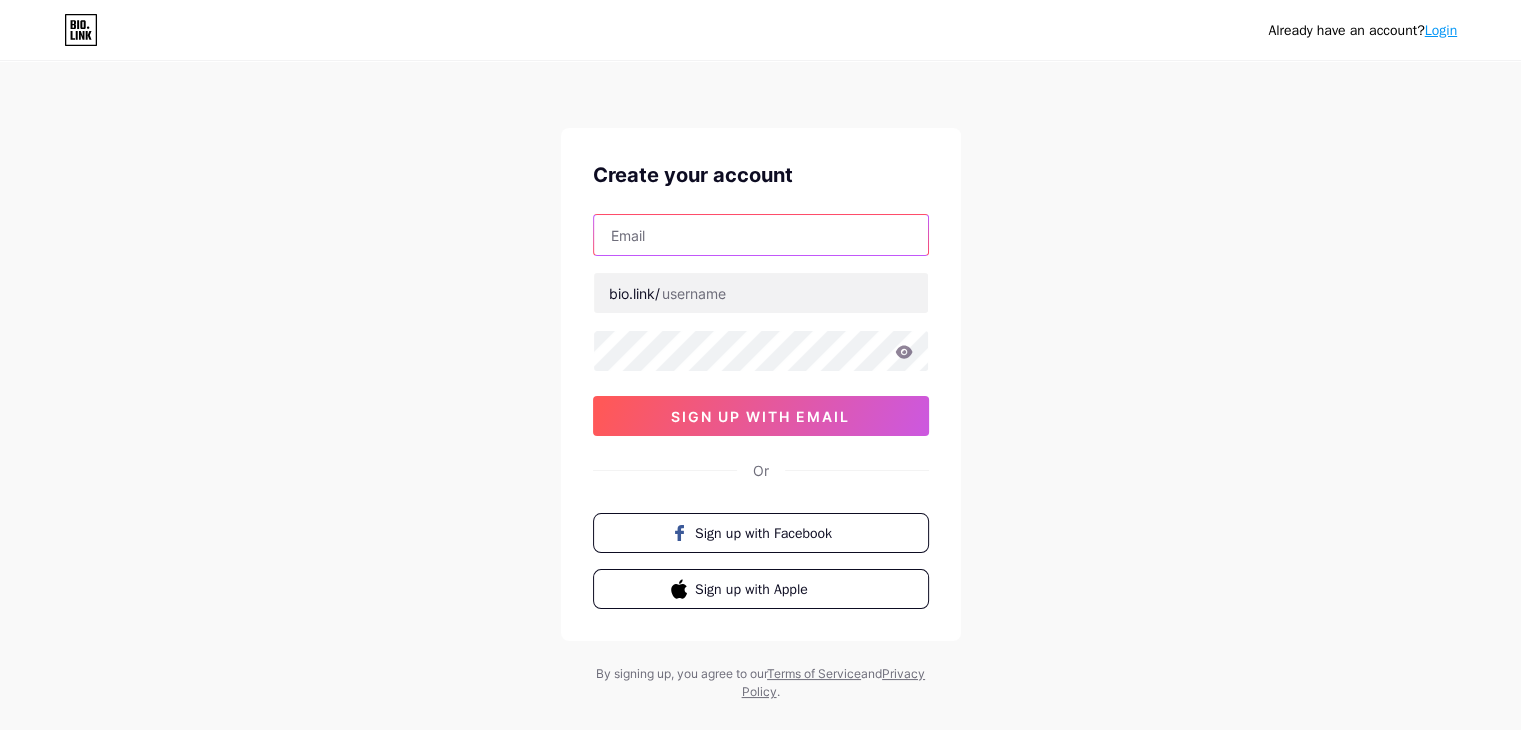 type on "[USERNAME]@[DOMAIN]" 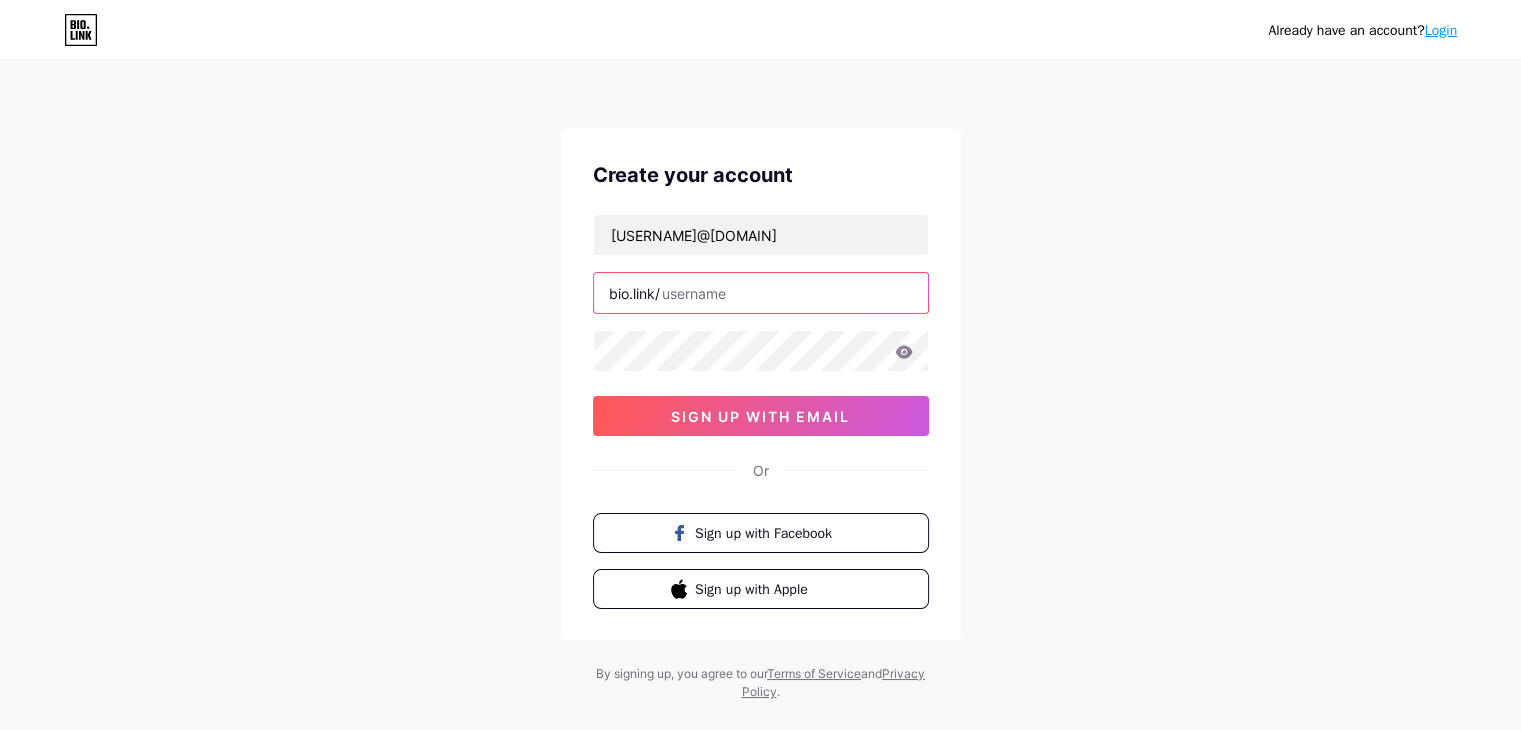 click at bounding box center [761, 293] 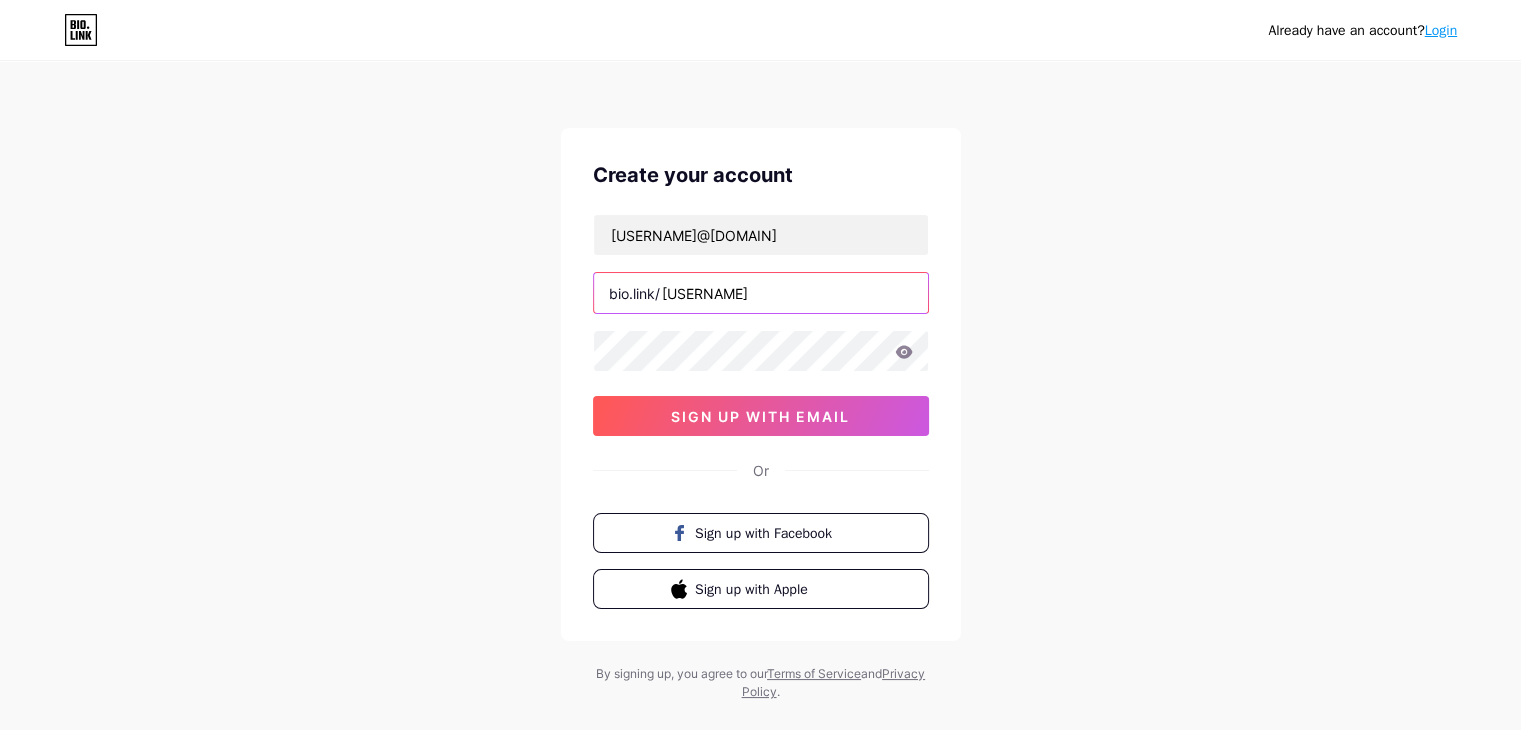 type on "[USERNAME]" 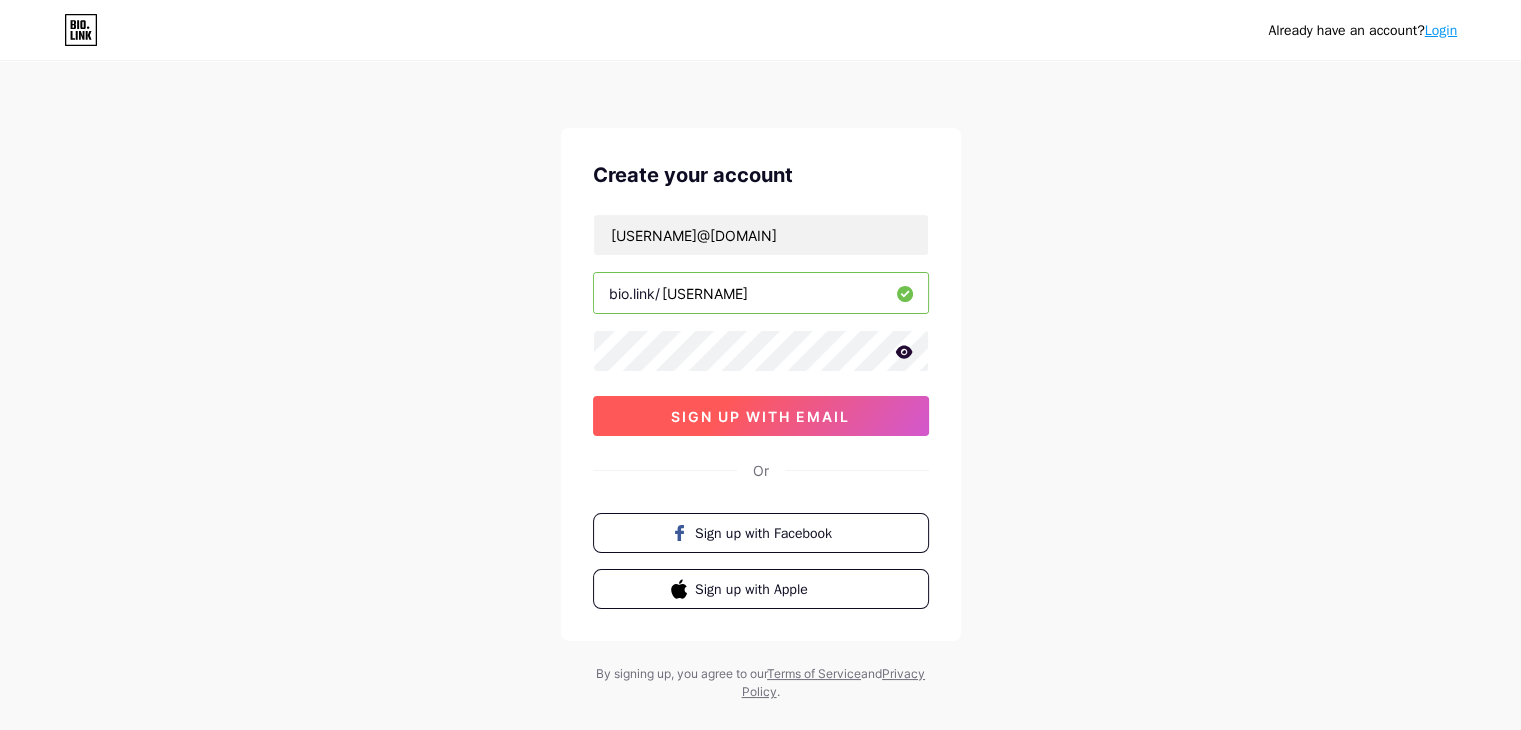 click on "sign up with email" at bounding box center (760, 416) 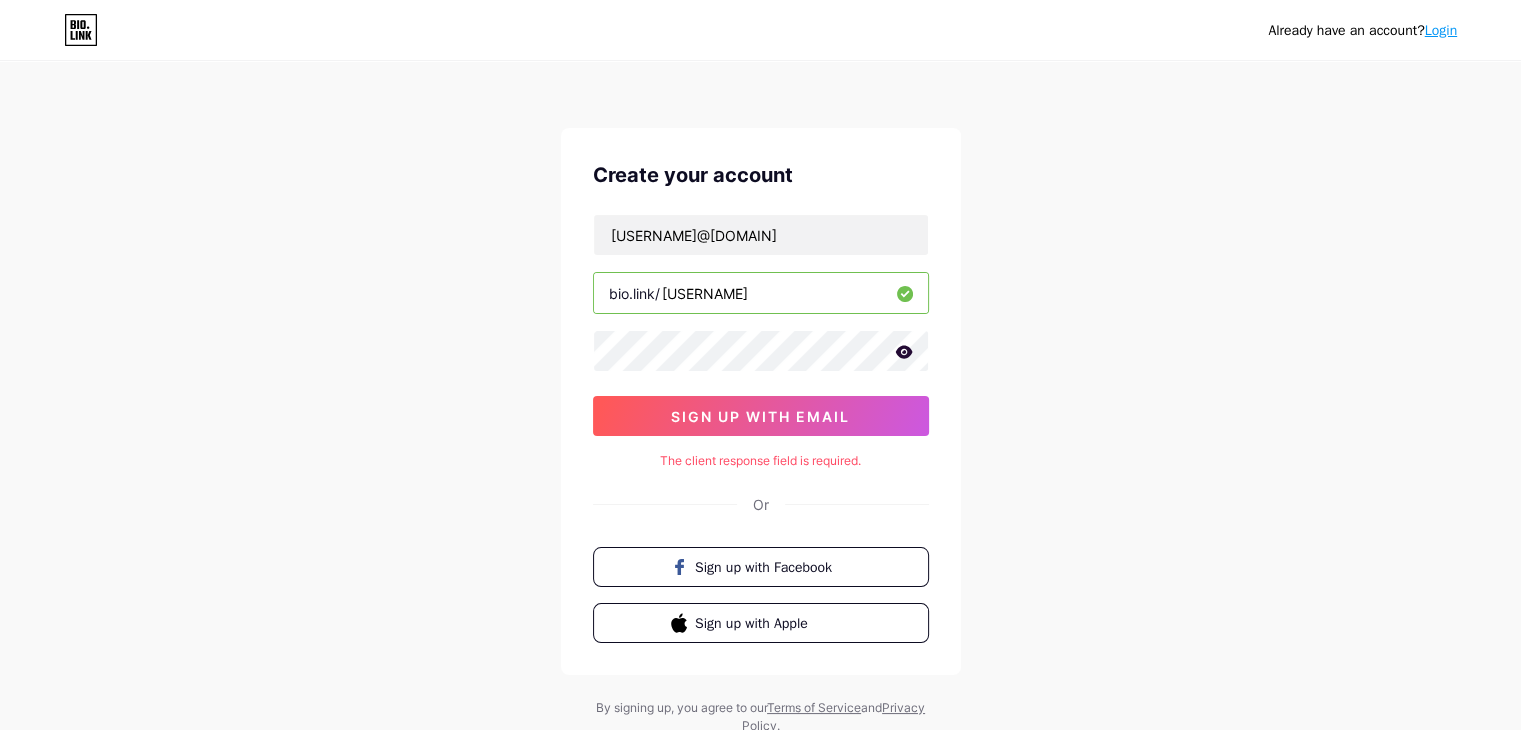 click 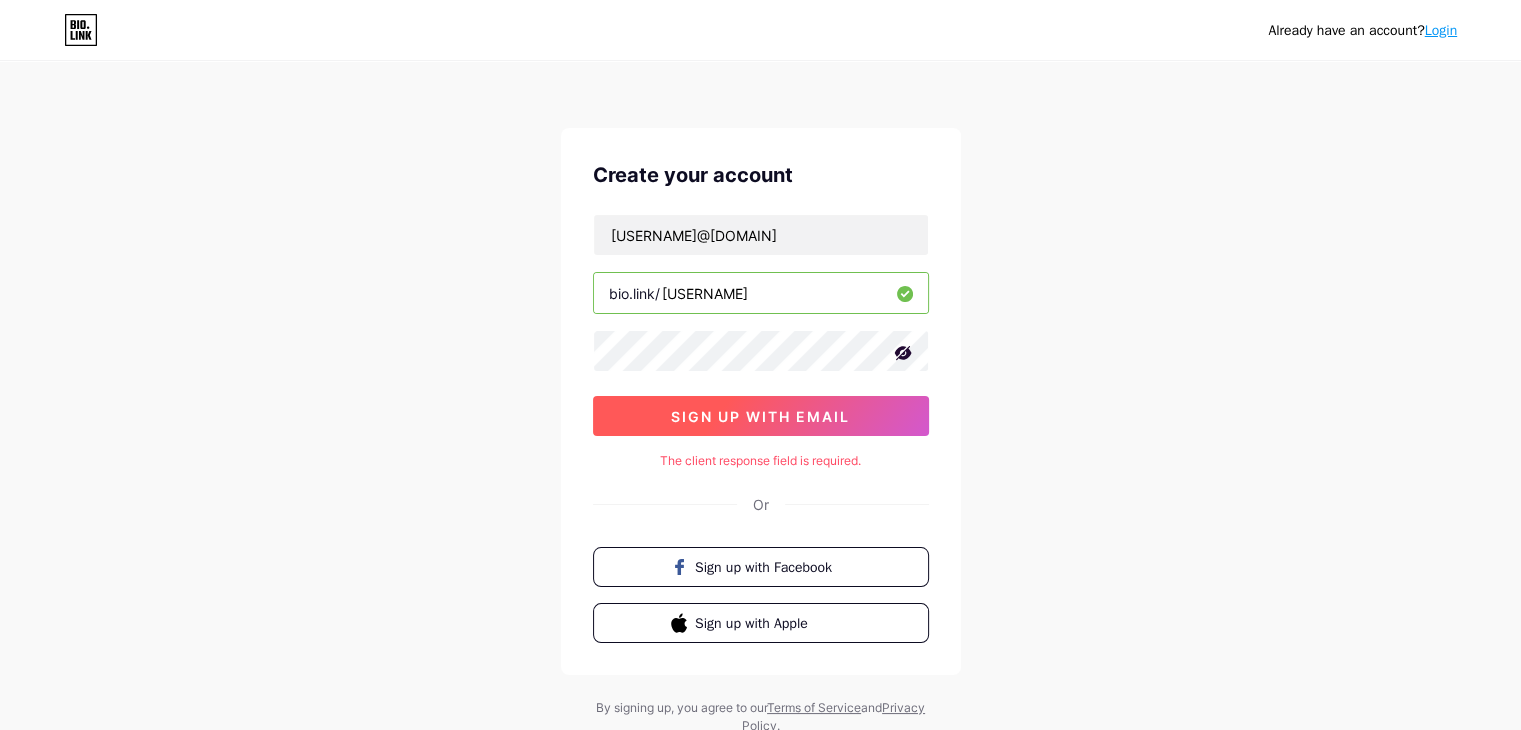 click on "sign up with email" at bounding box center [761, 416] 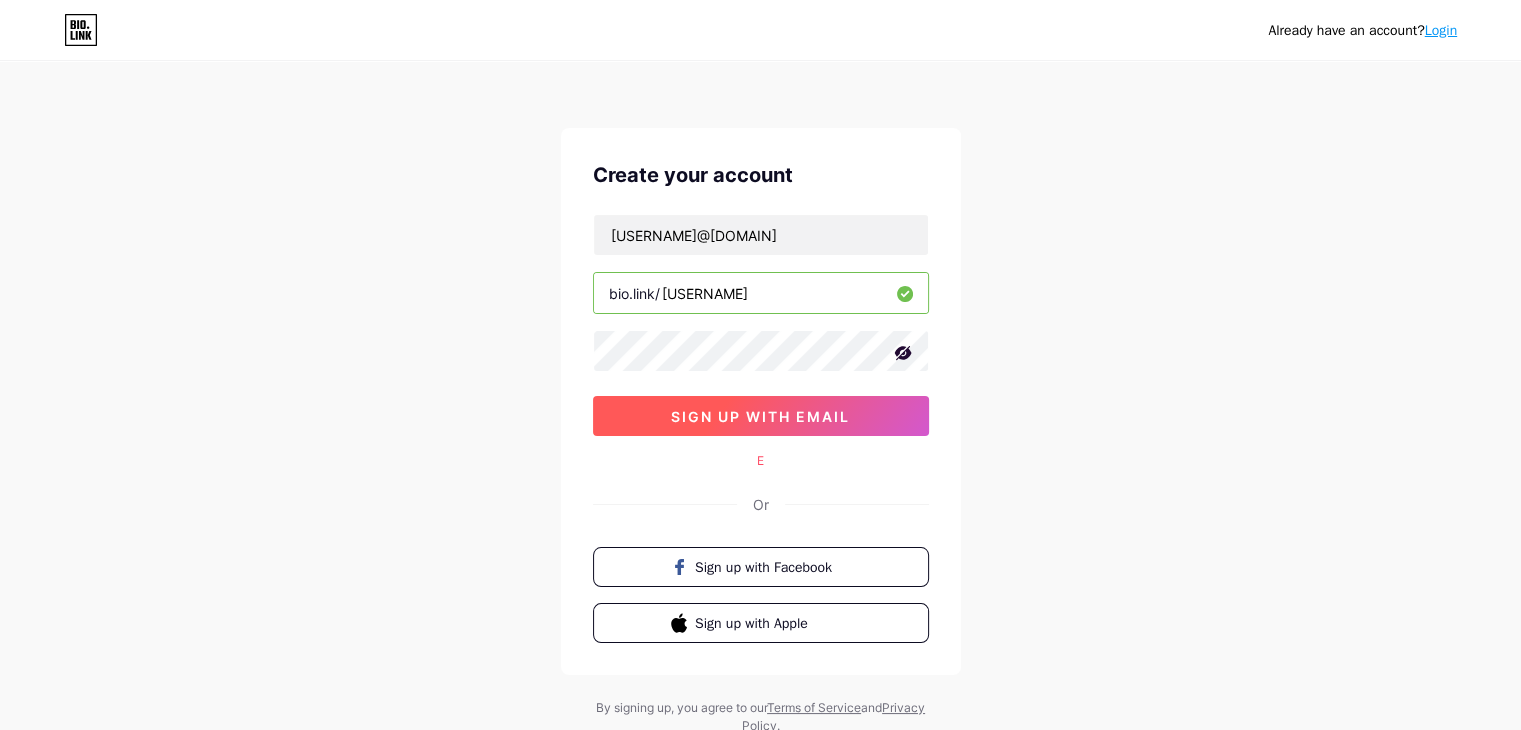 click on "sign up with email" at bounding box center [761, 416] 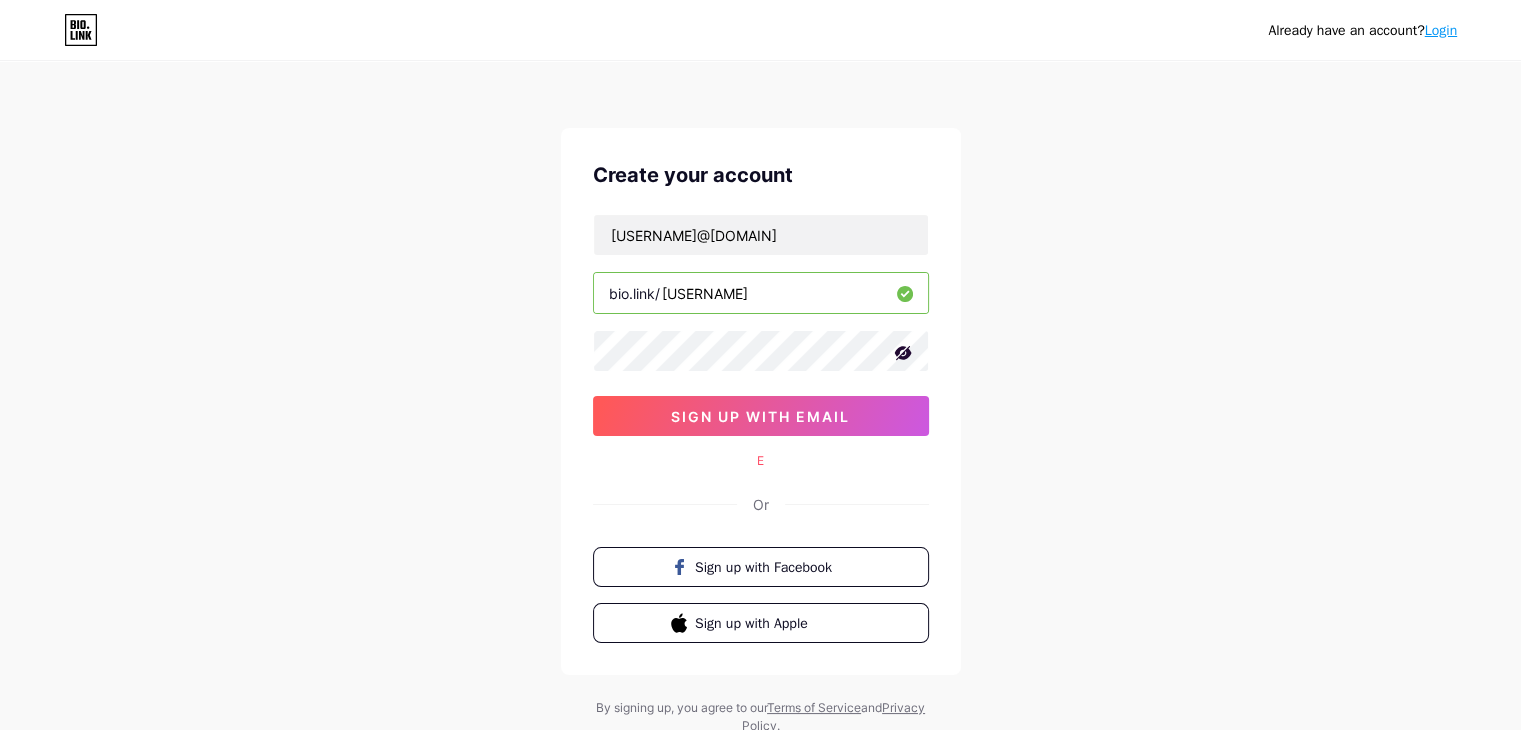 click on "E" at bounding box center (761, 461) 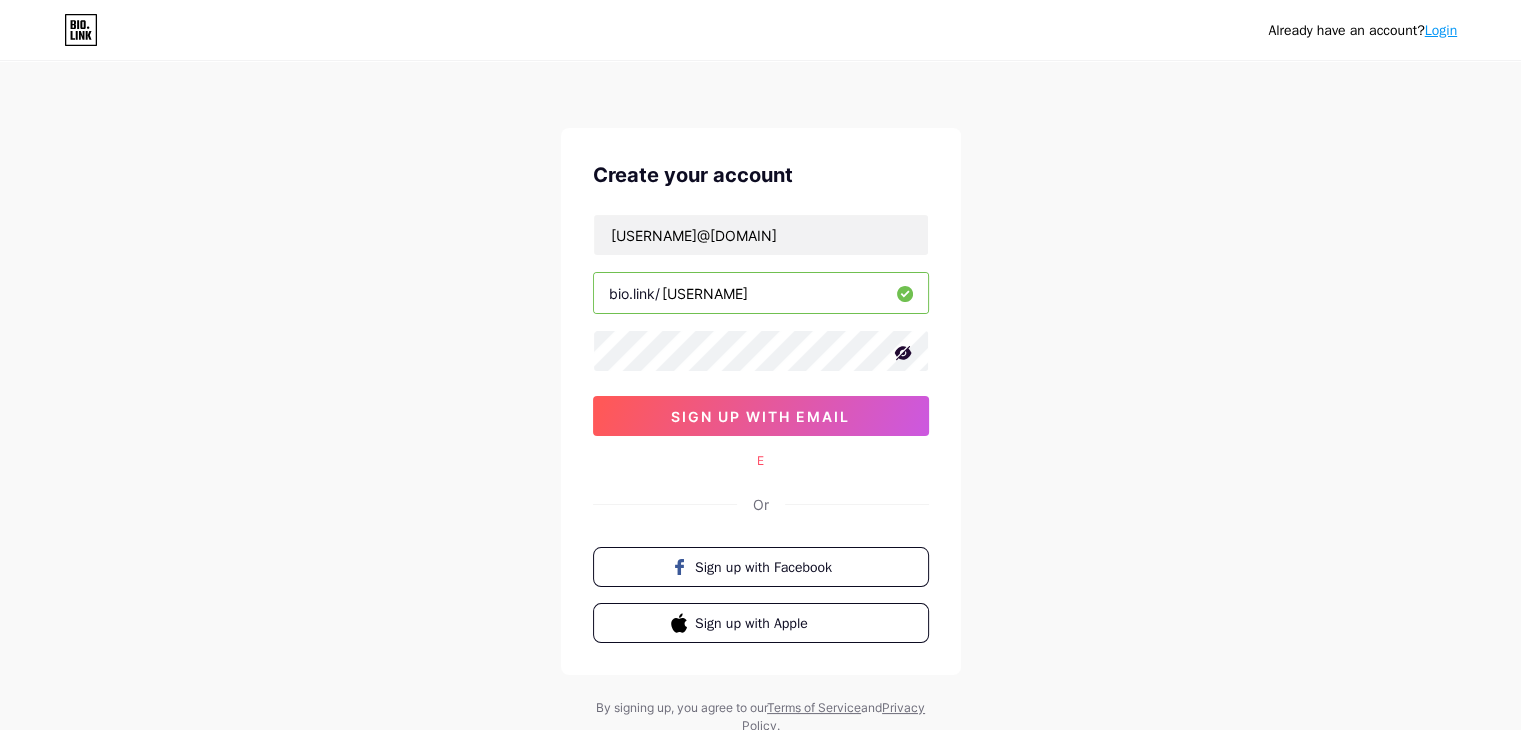 click 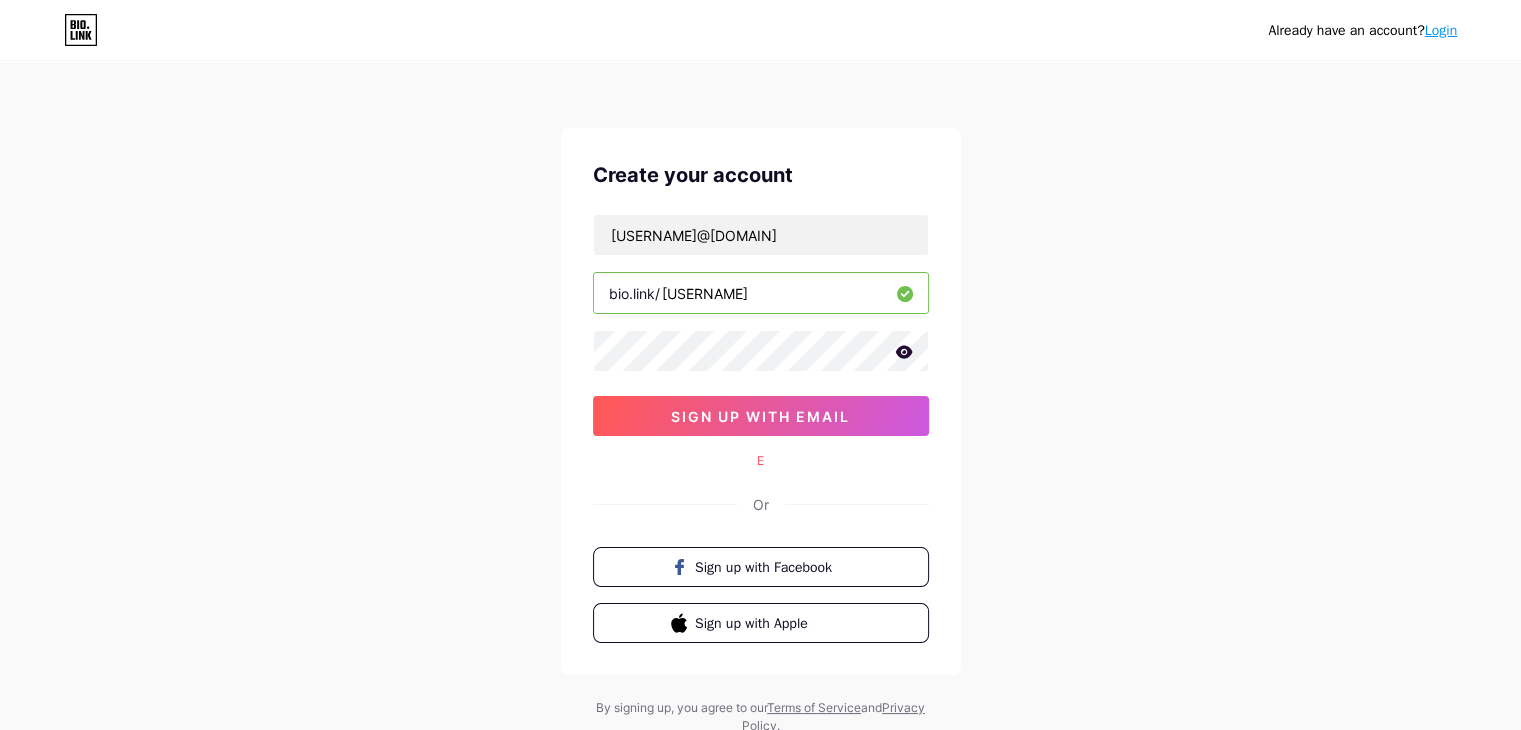 click 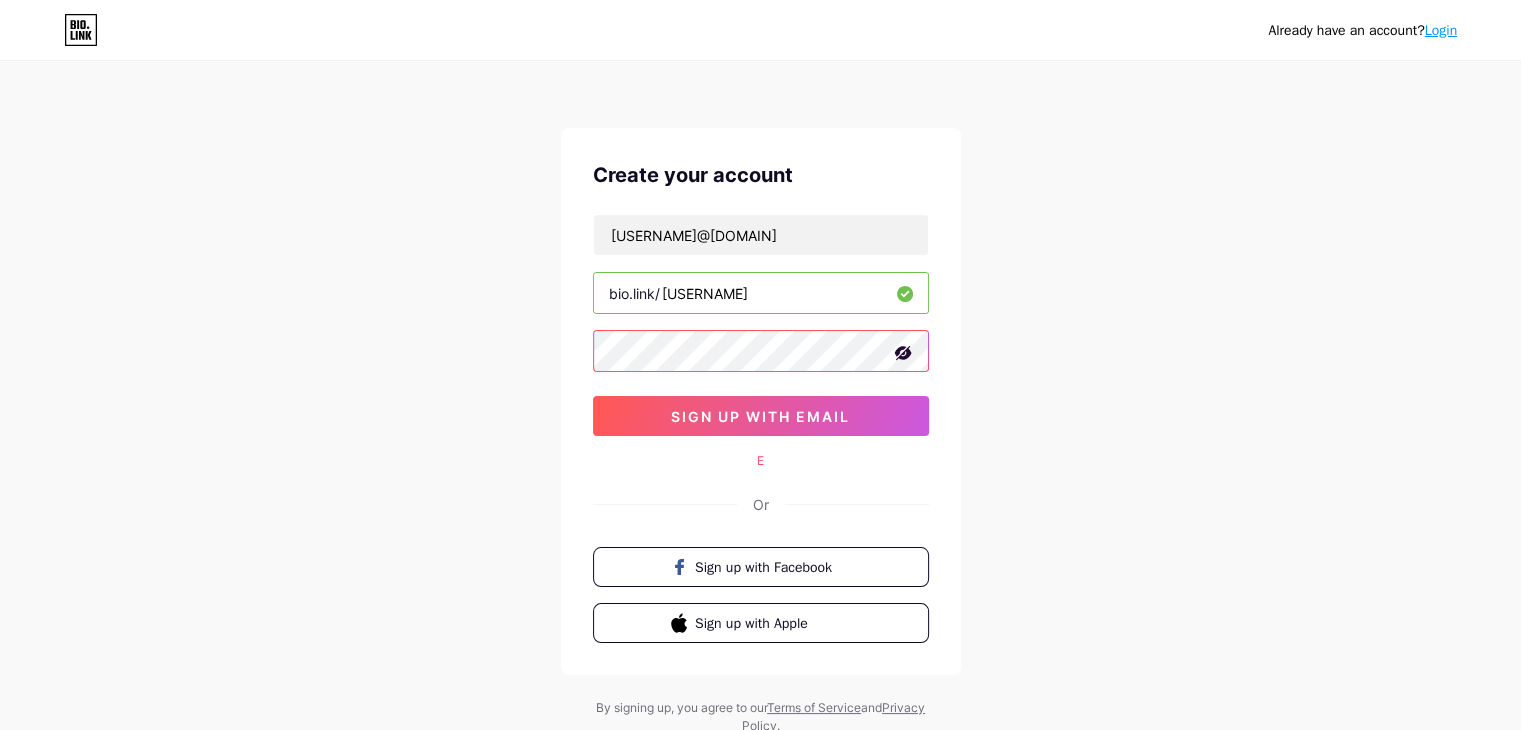 click on "Already have an account?  Login   Create your account     [USERNAME]@[DOMAIN]     bio.link/   [USERNAME]                     sign up with email     E     Or       Sign up with Facebook
Sign up with Apple
By signing up, you agree to our  Terms of Service  and  Privacy Policy ." at bounding box center (760, 399) 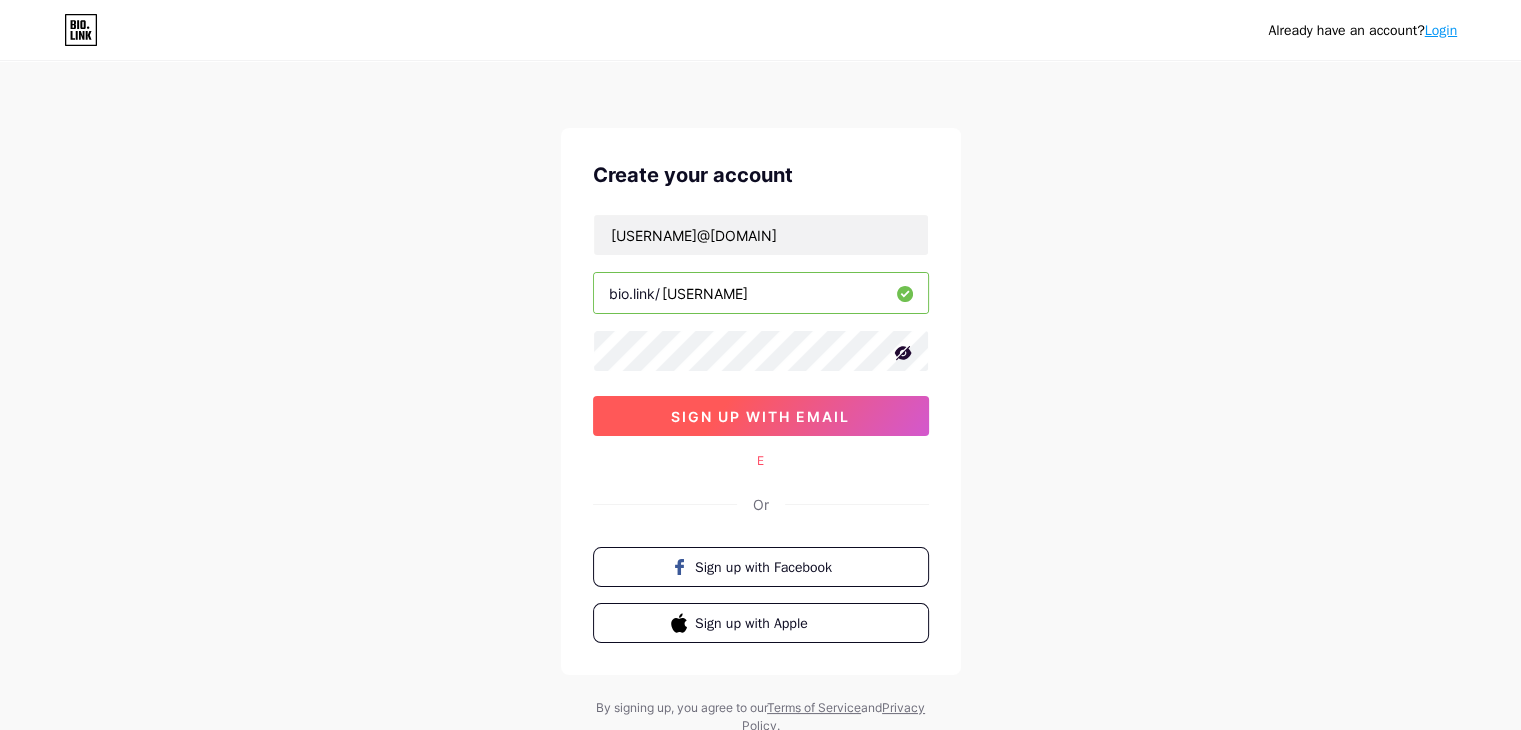 drag, startPoint x: 692, startPoint y: 401, endPoint x: 690, endPoint y: 413, distance: 12.165525 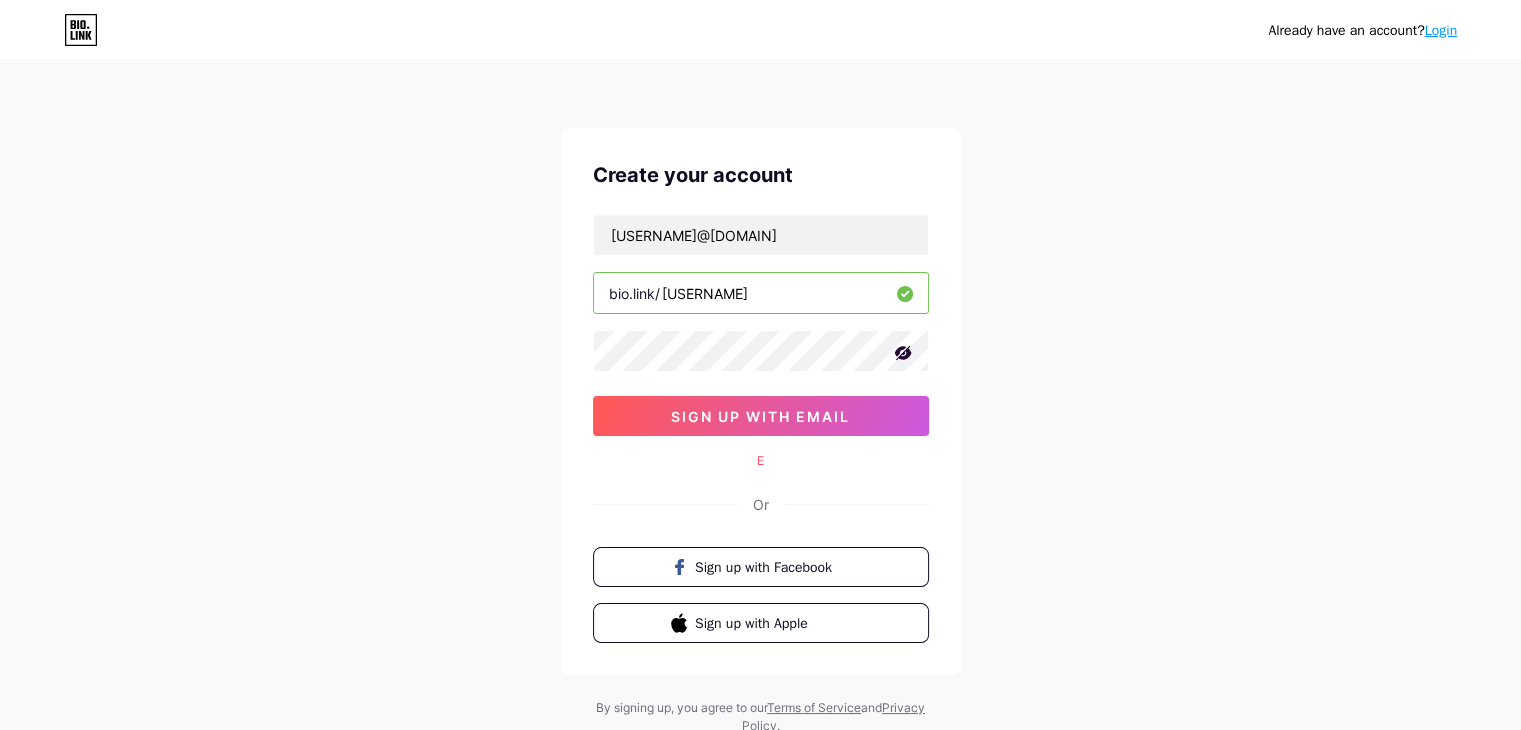 click on "Create your account     [USERNAME]@[DOMAIN]     bio.link/   [USERNAME]                     sign up with email     E     Or       Sign up with Facebook
Sign up with Apple" at bounding box center (761, 401) 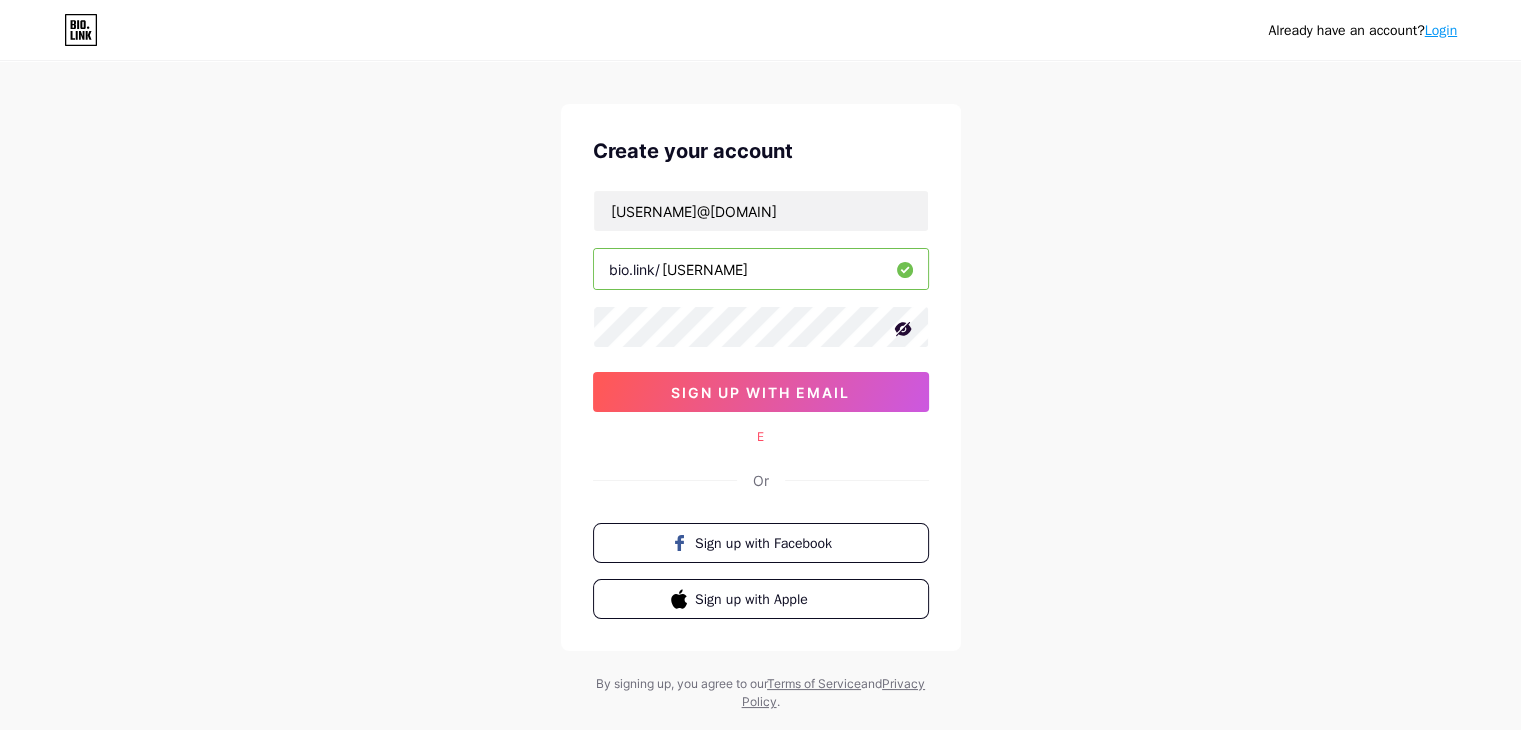 scroll, scrollTop: 0, scrollLeft: 0, axis: both 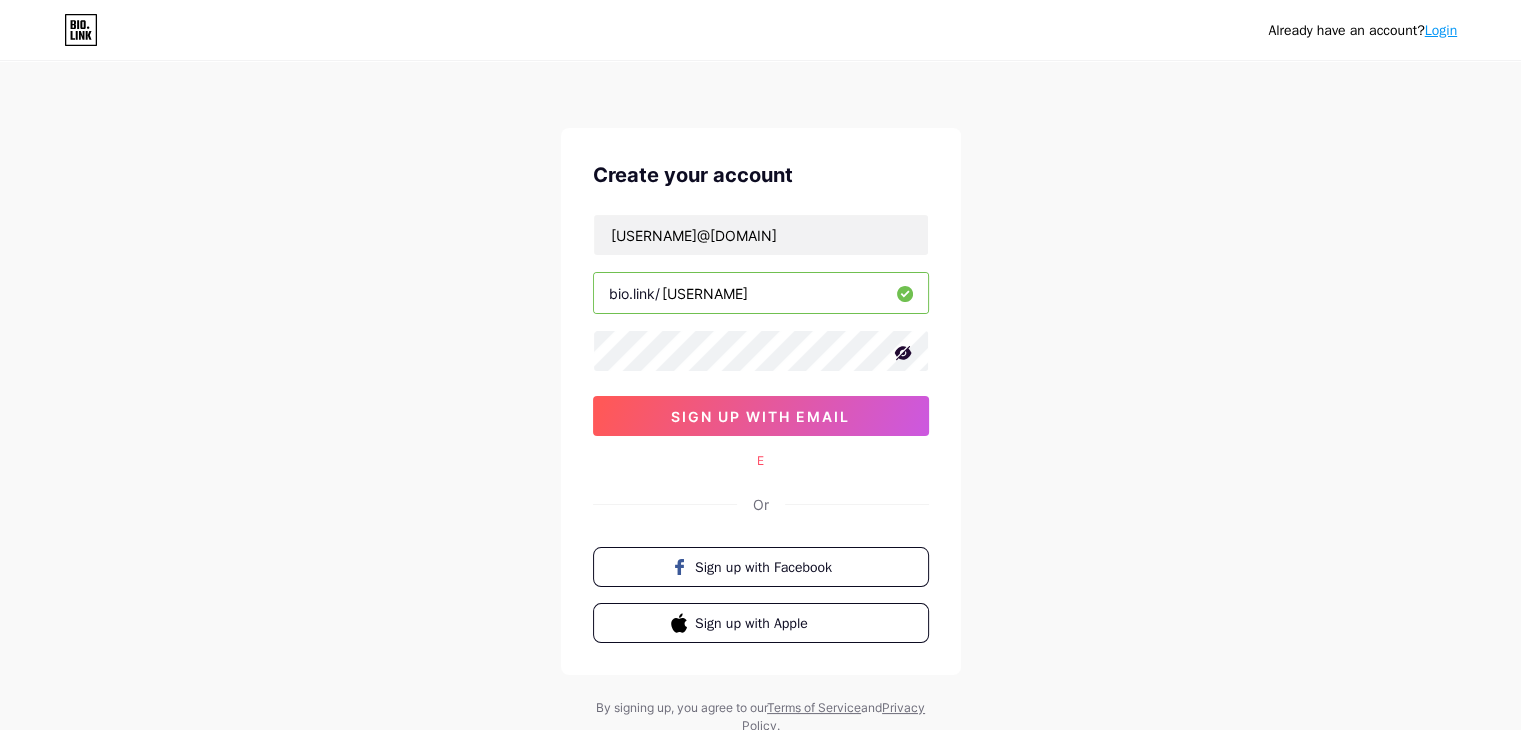 click on "Login" at bounding box center [1441, 30] 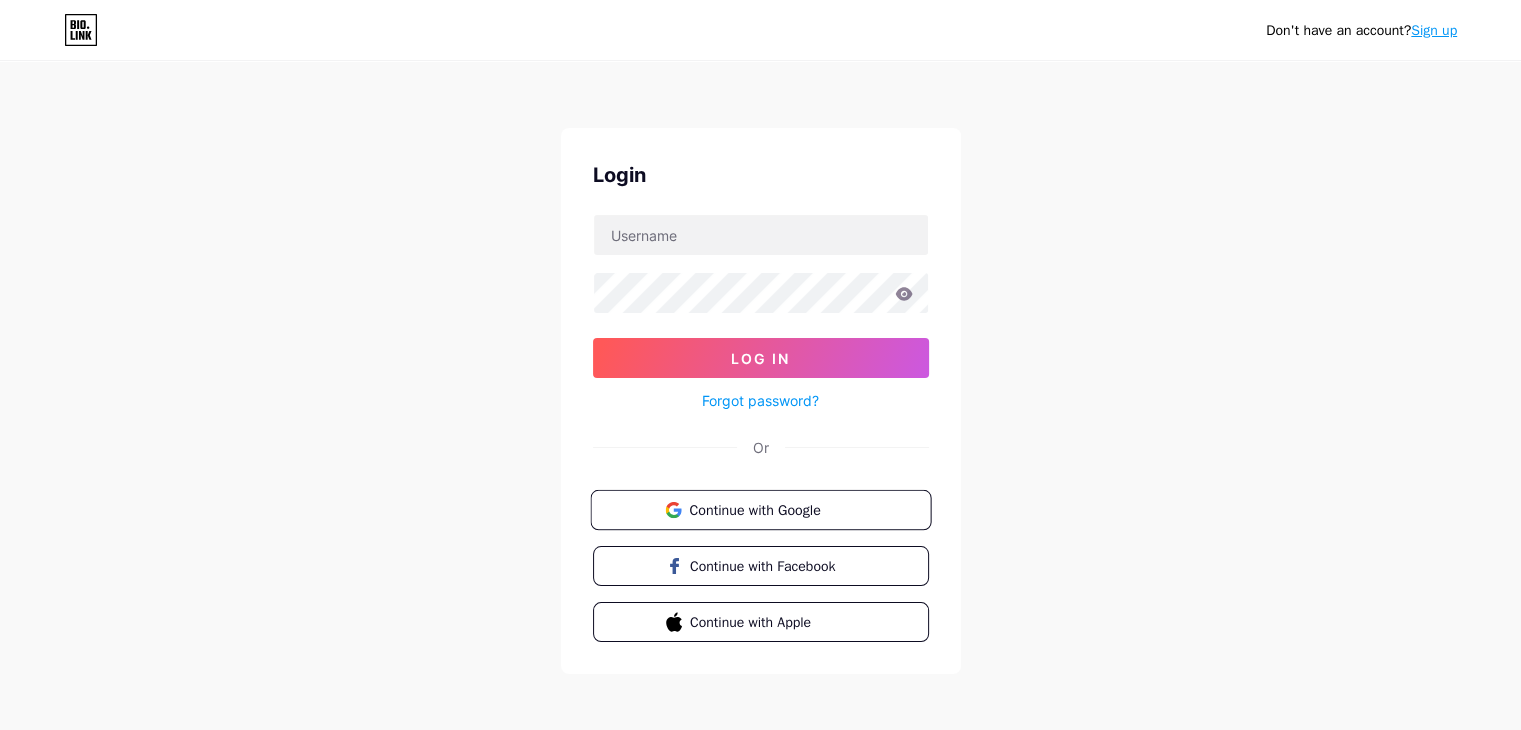 click on "Continue with Google" at bounding box center [760, 510] 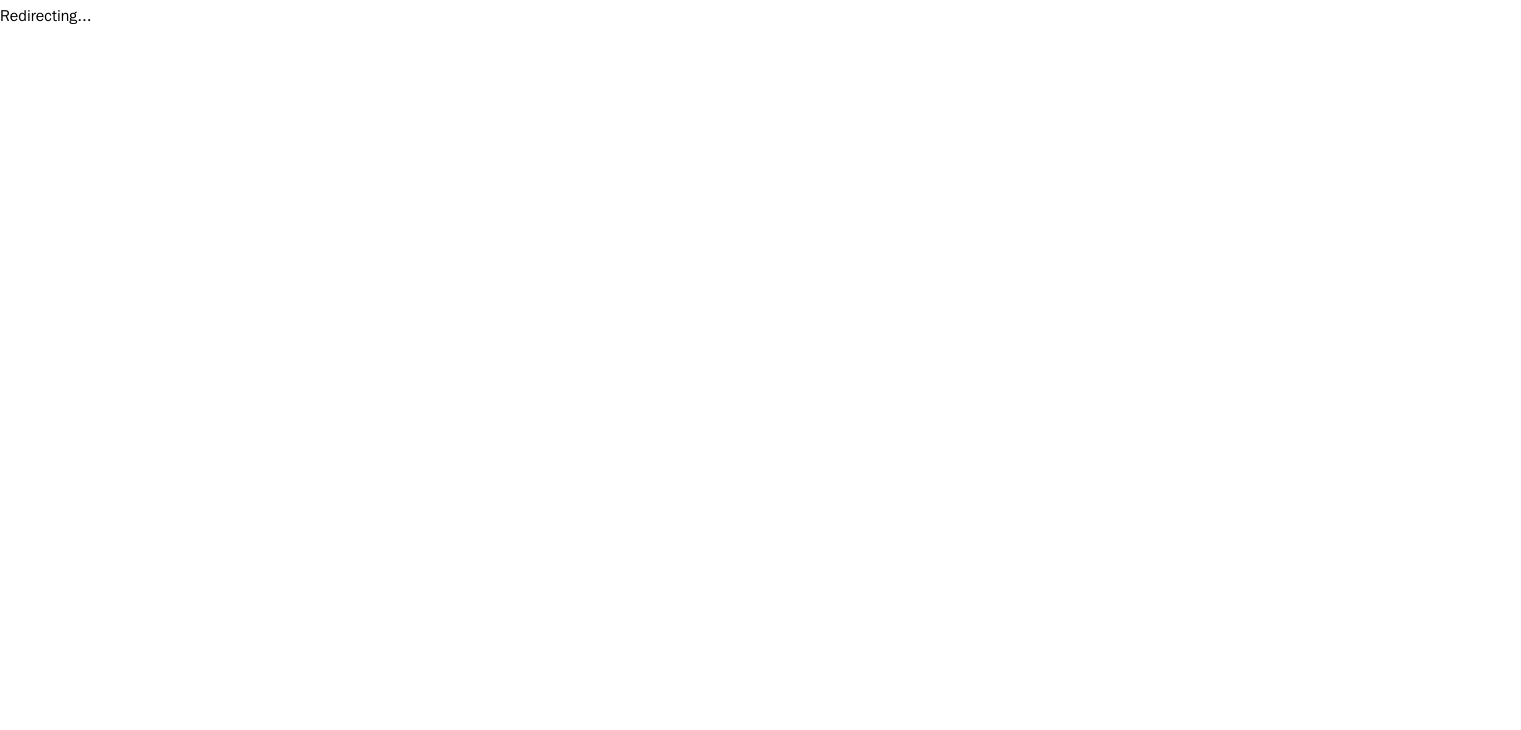 scroll, scrollTop: 0, scrollLeft: 0, axis: both 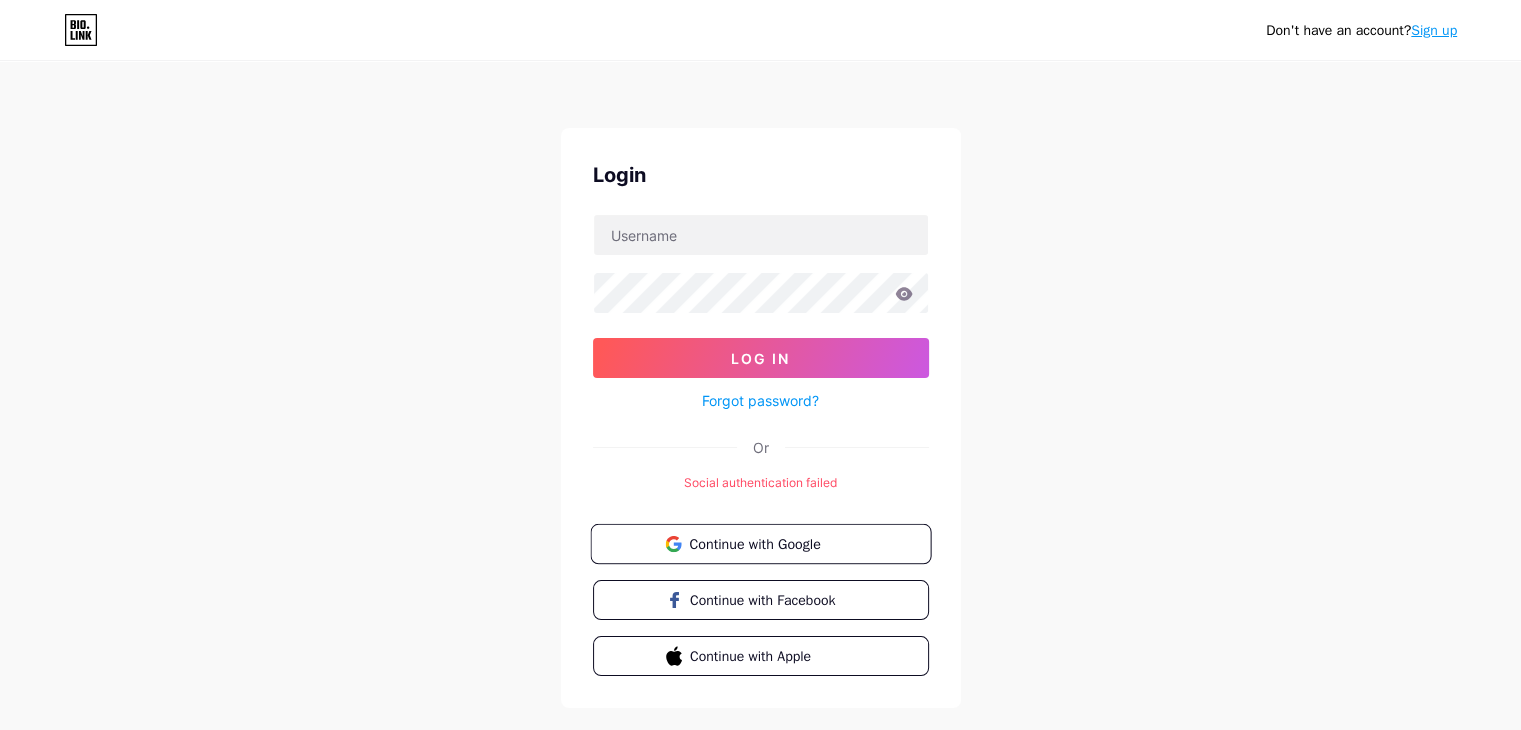 click on "Continue with Google" at bounding box center [772, 543] 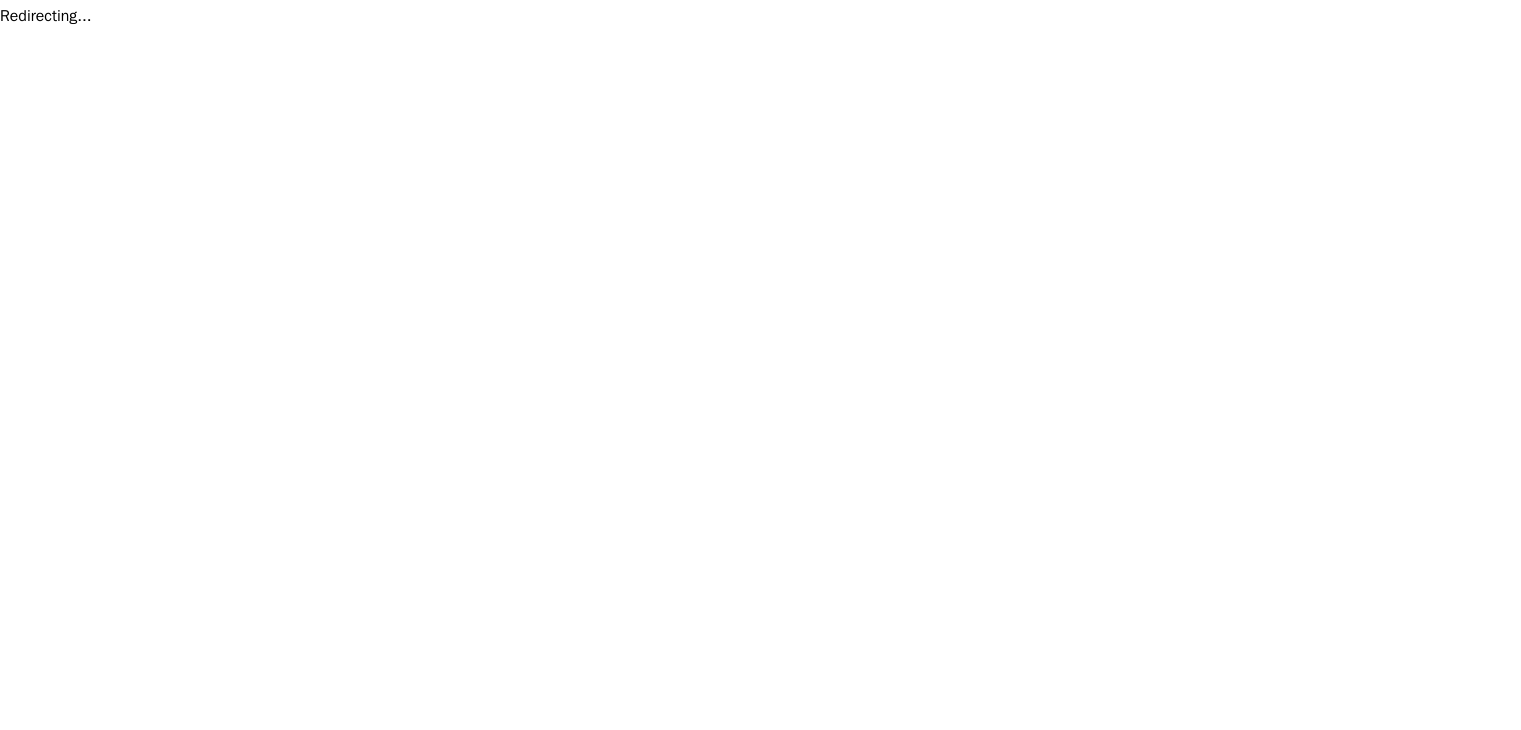 scroll, scrollTop: 0, scrollLeft: 0, axis: both 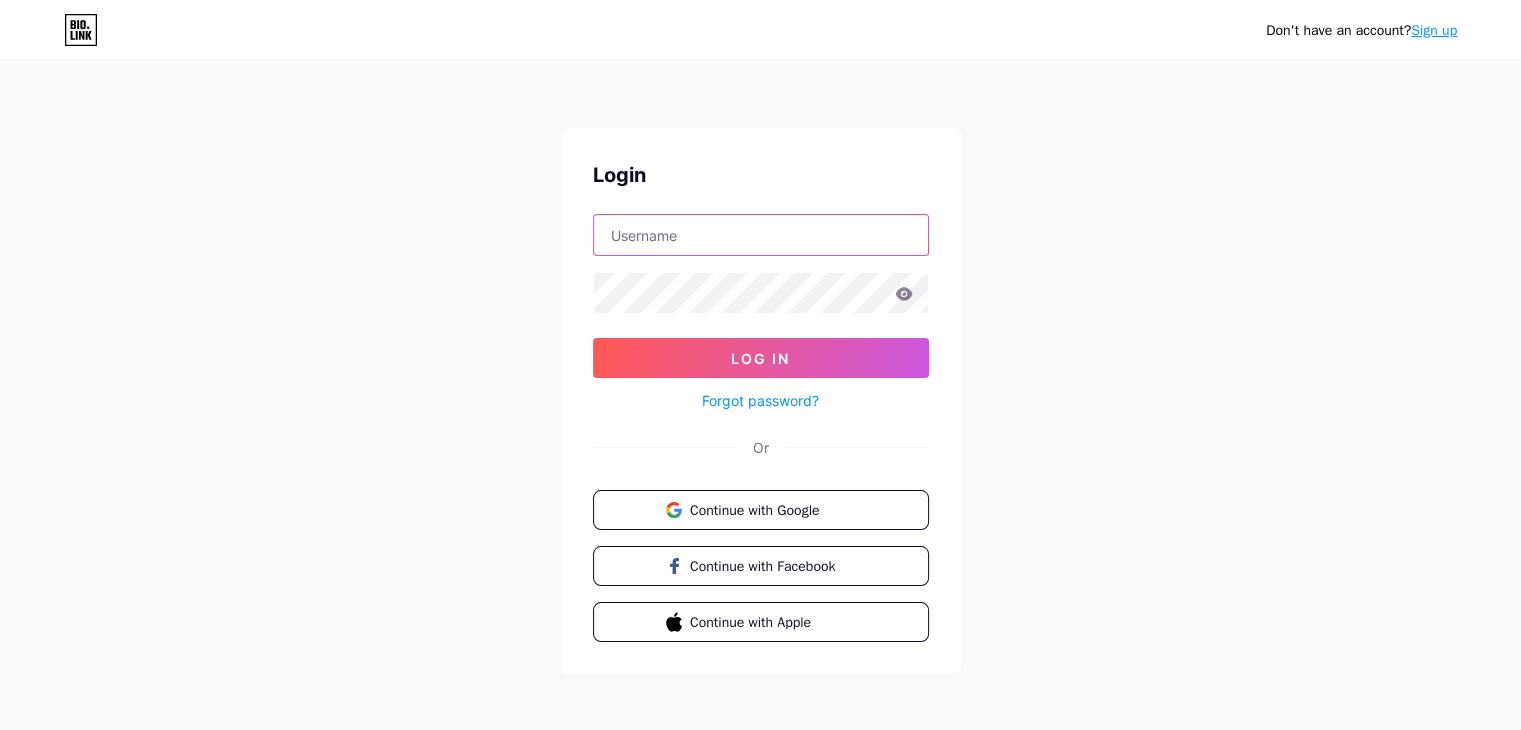 click at bounding box center [761, 235] 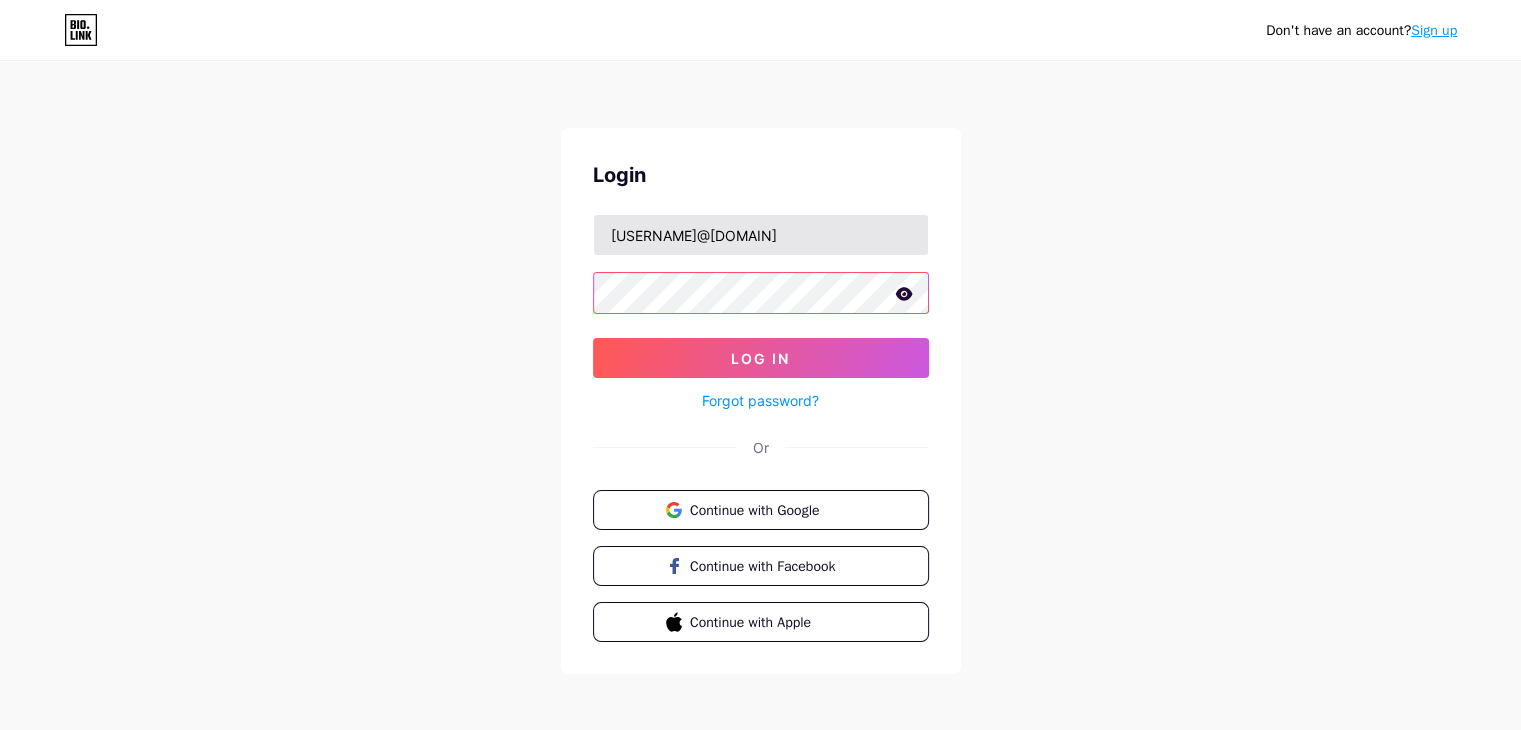 click on "Log In" at bounding box center (761, 358) 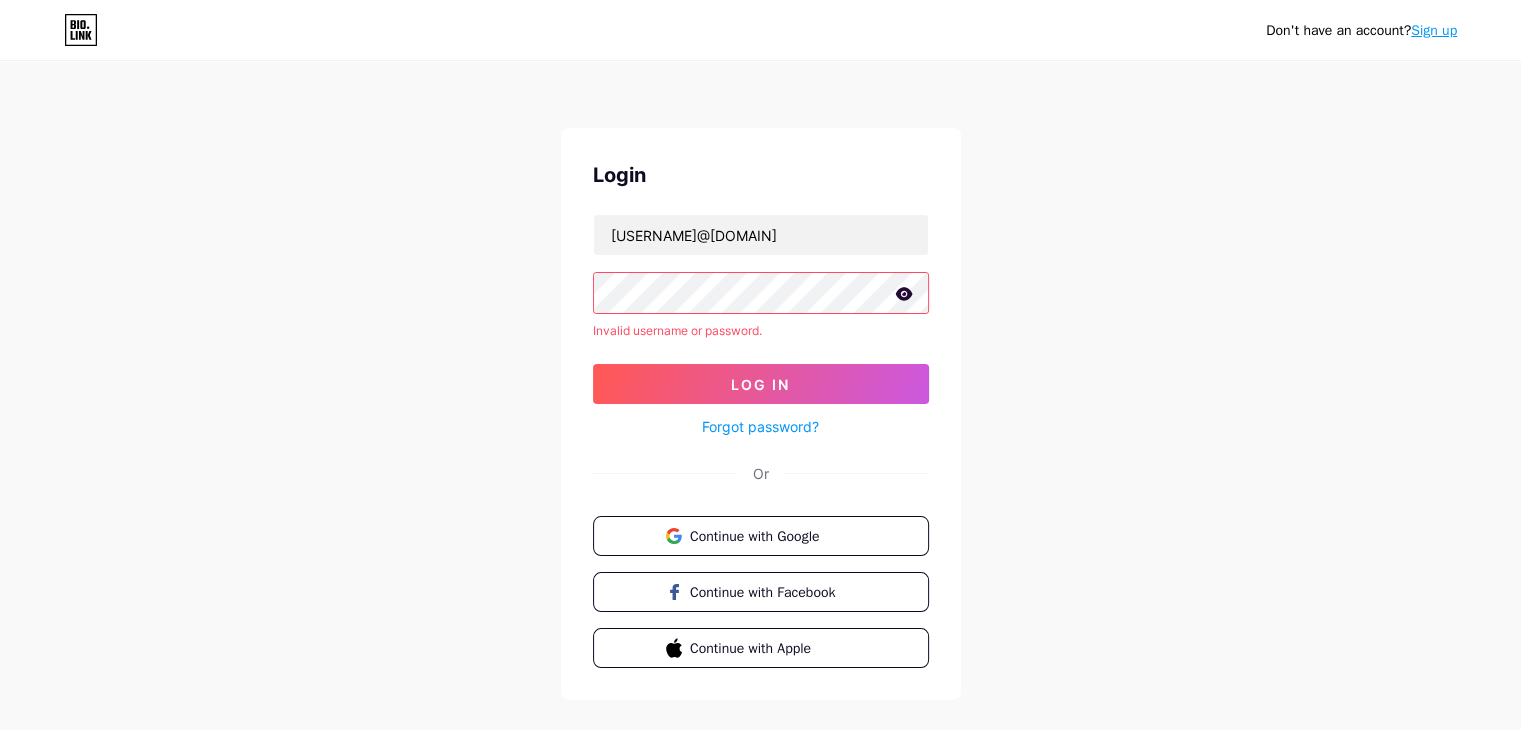 click 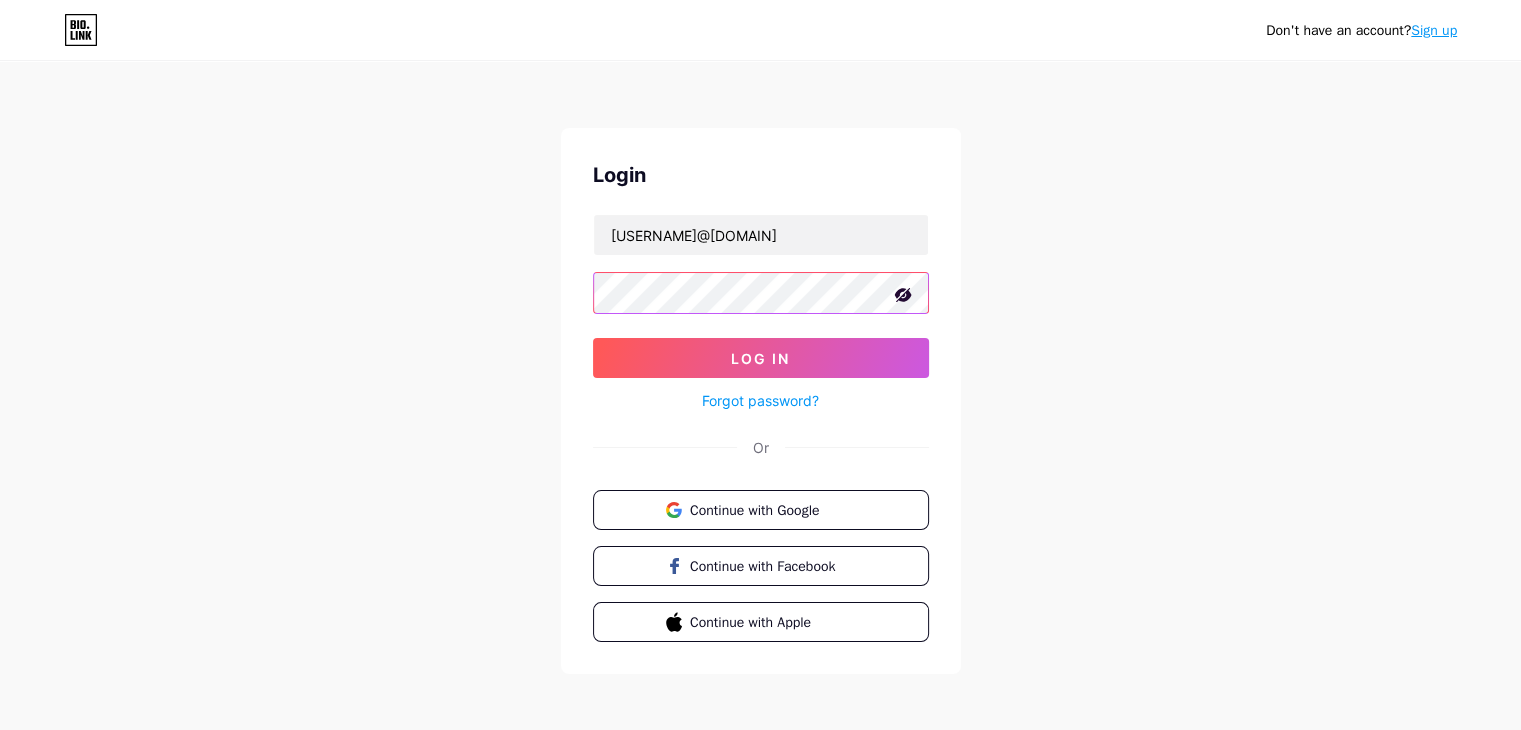 click on "Log In" at bounding box center [761, 358] 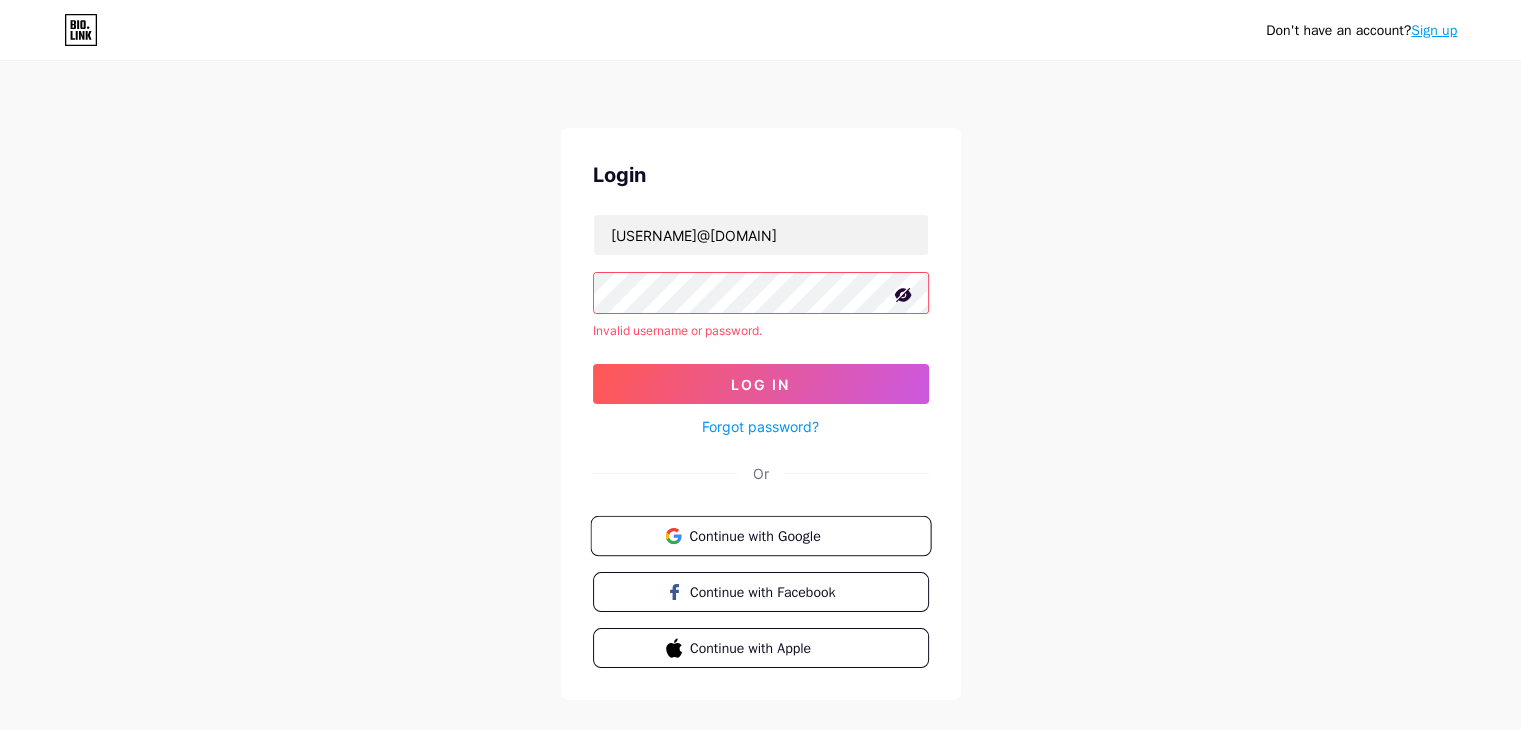 click on "Continue with Google" at bounding box center (772, 535) 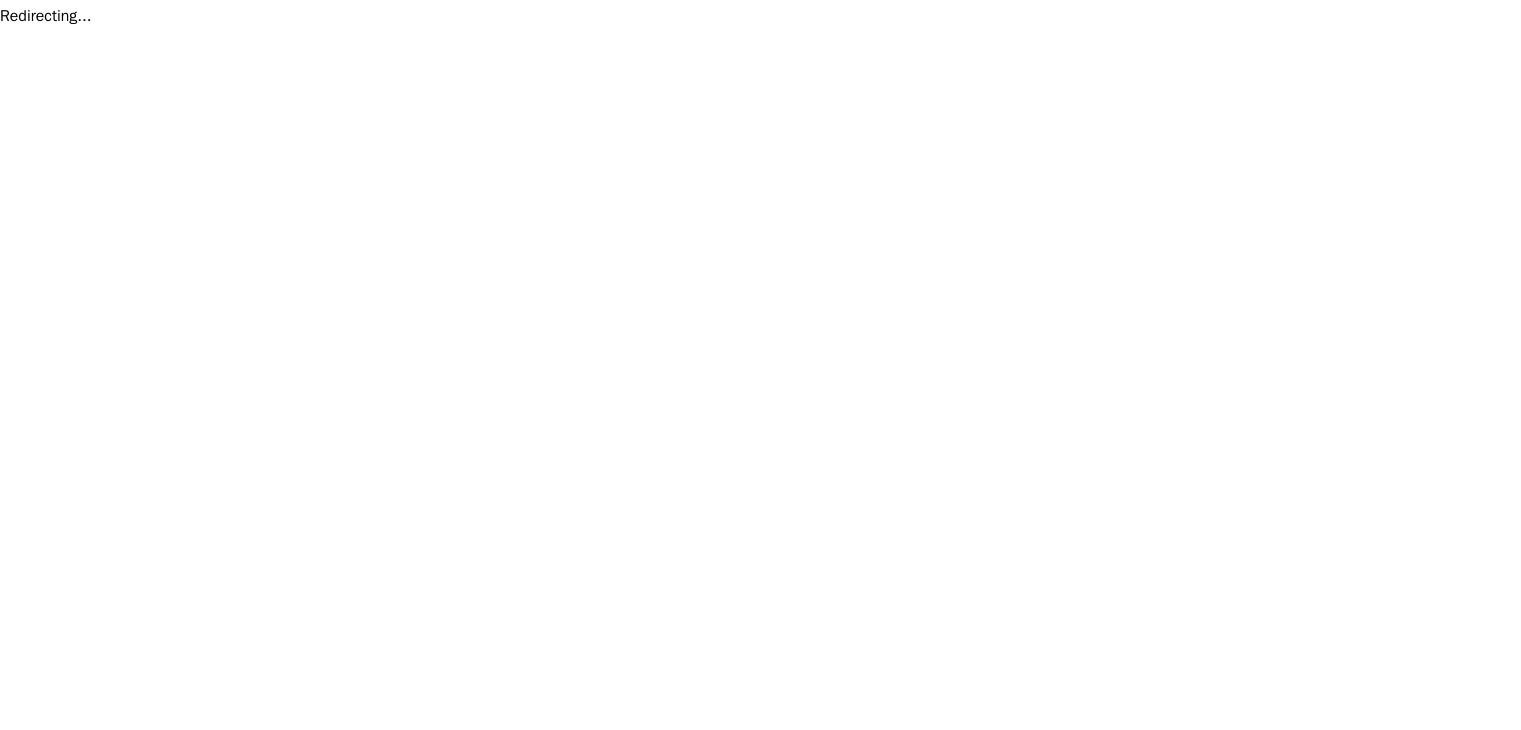 scroll, scrollTop: 0, scrollLeft: 0, axis: both 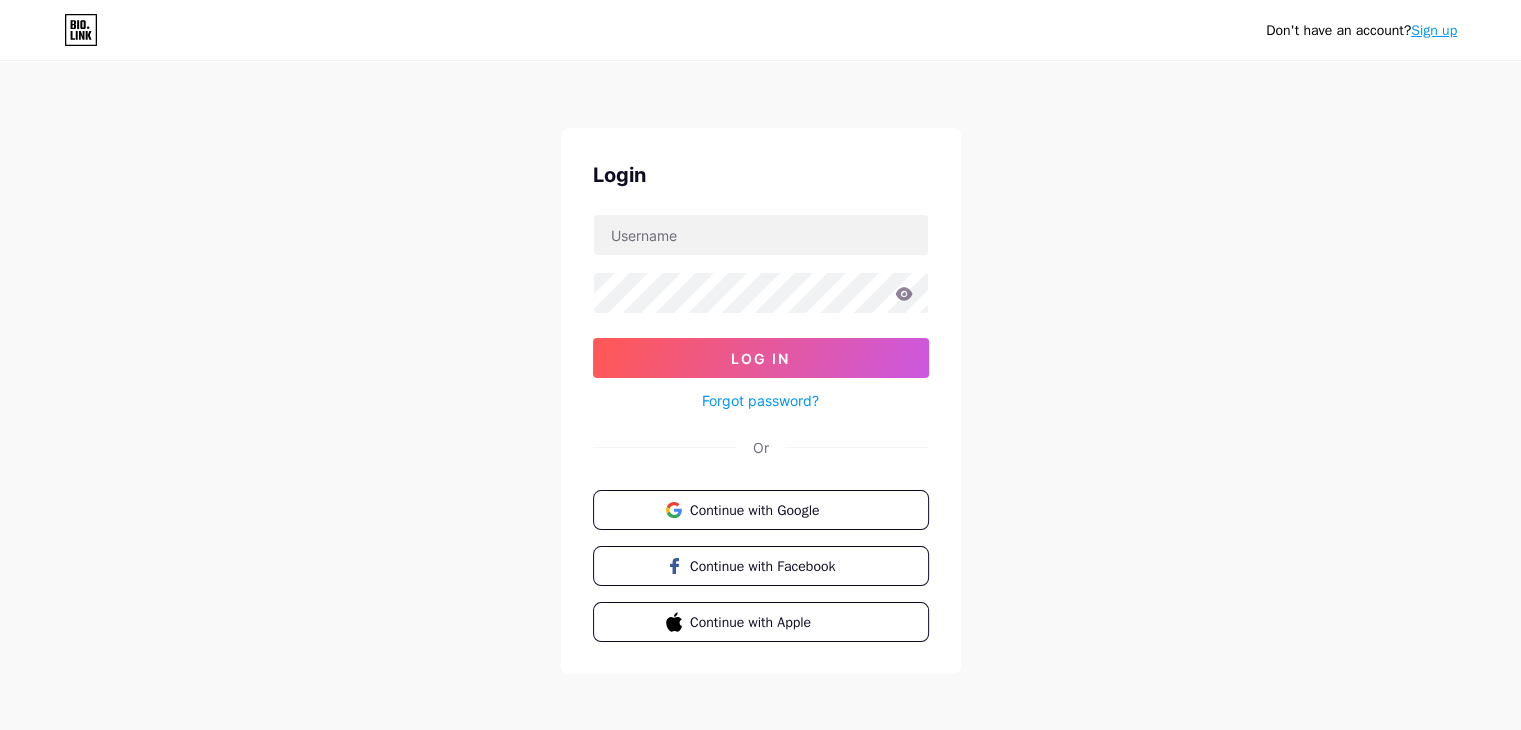 click on "Forgot password?" at bounding box center (760, 400) 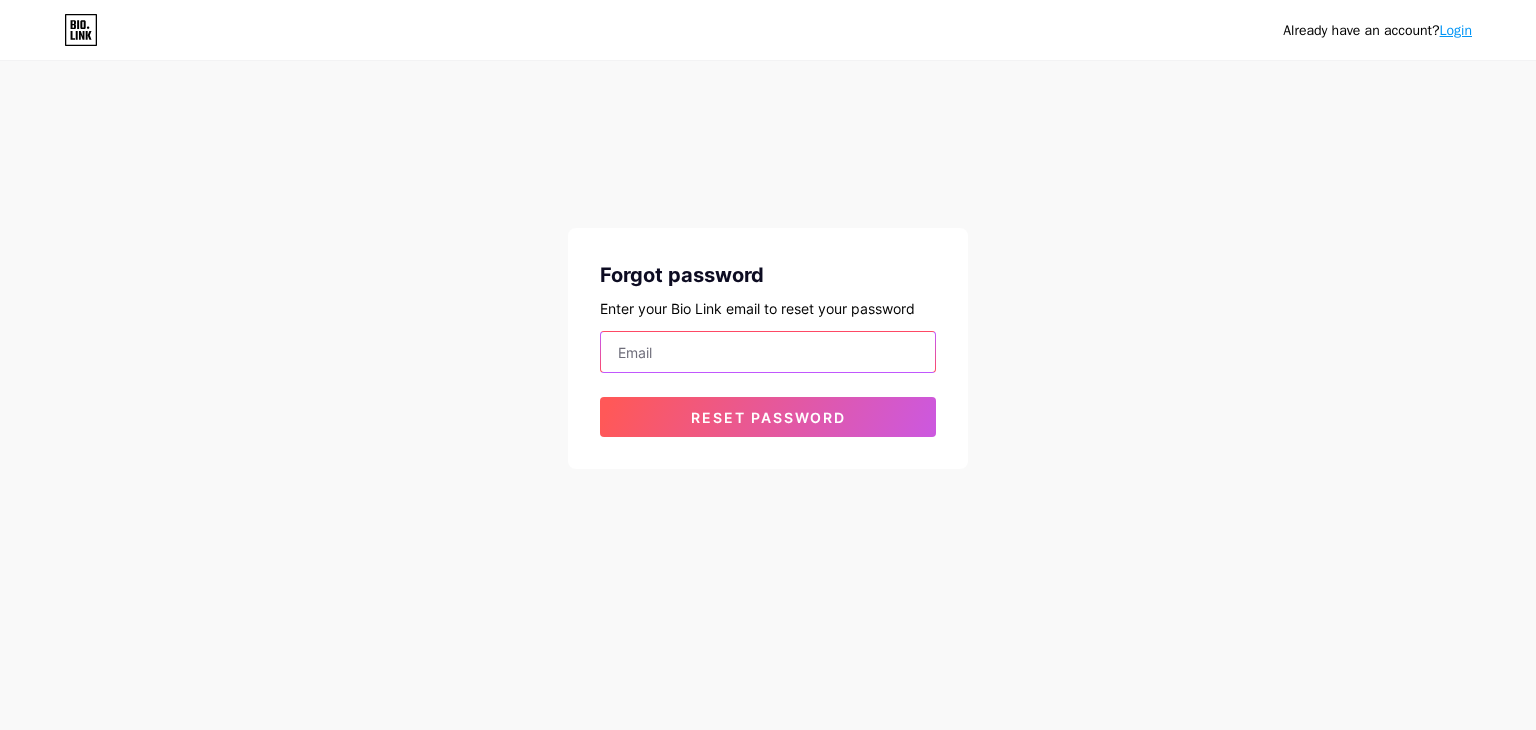 click at bounding box center [768, 352] 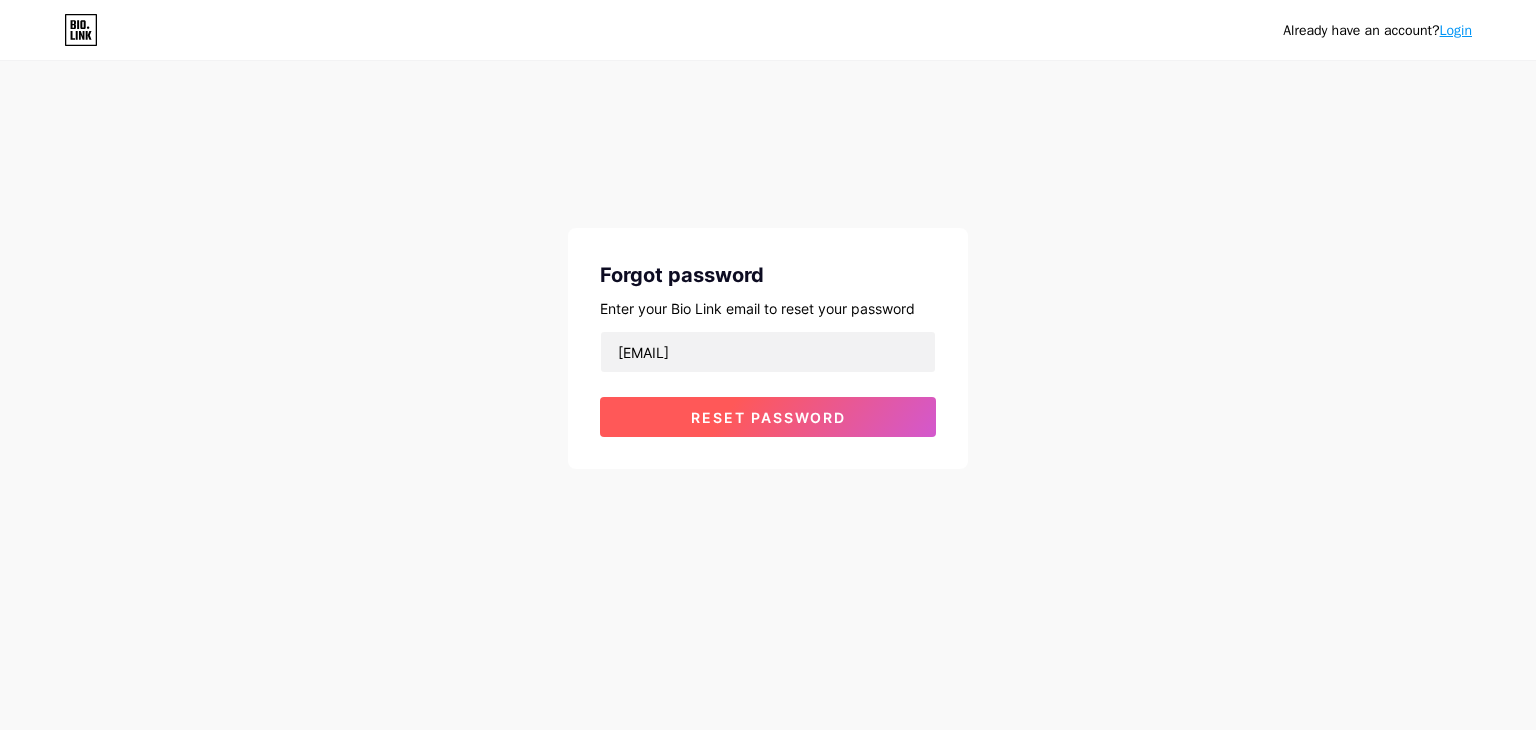 click on "Reset password" at bounding box center [768, 417] 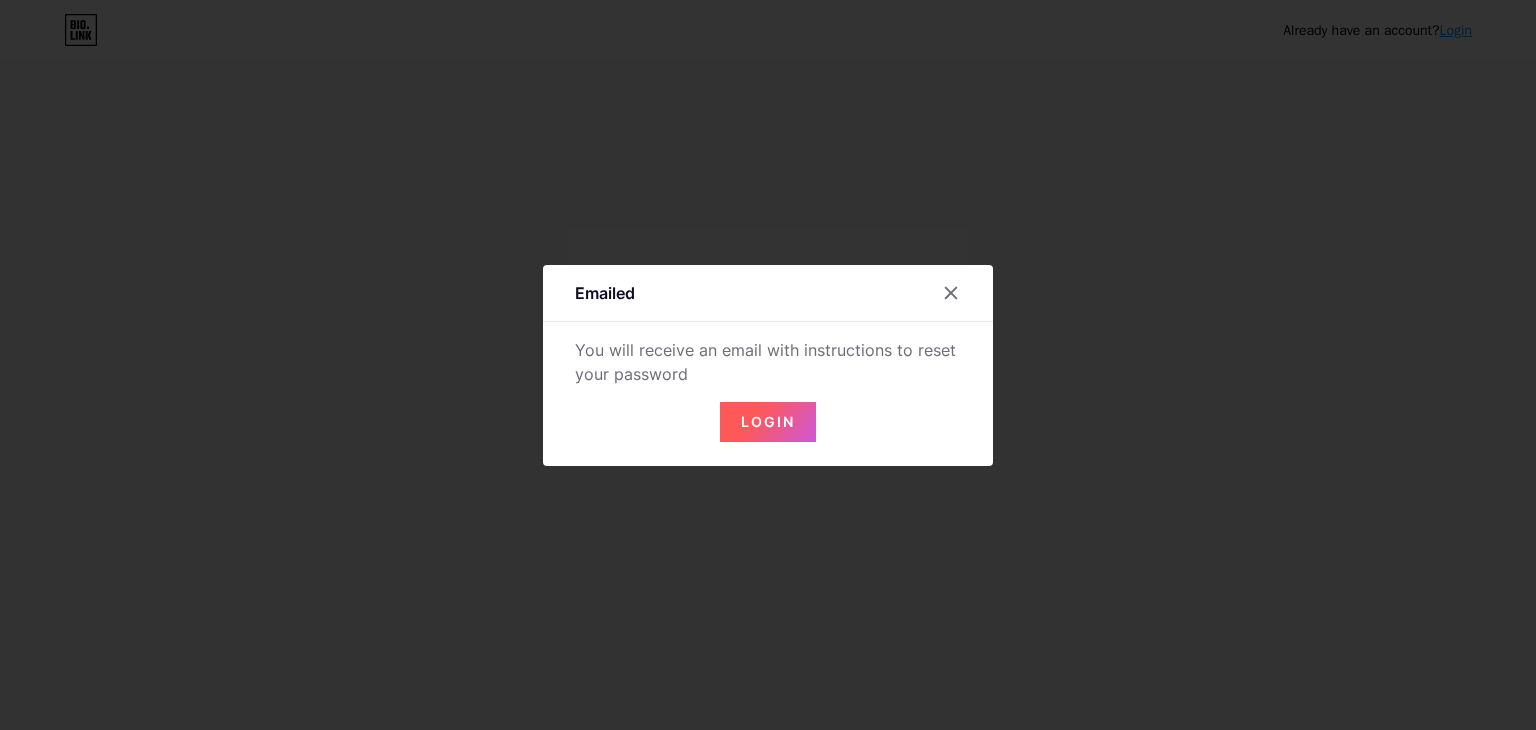 click on "Login" at bounding box center [768, 421] 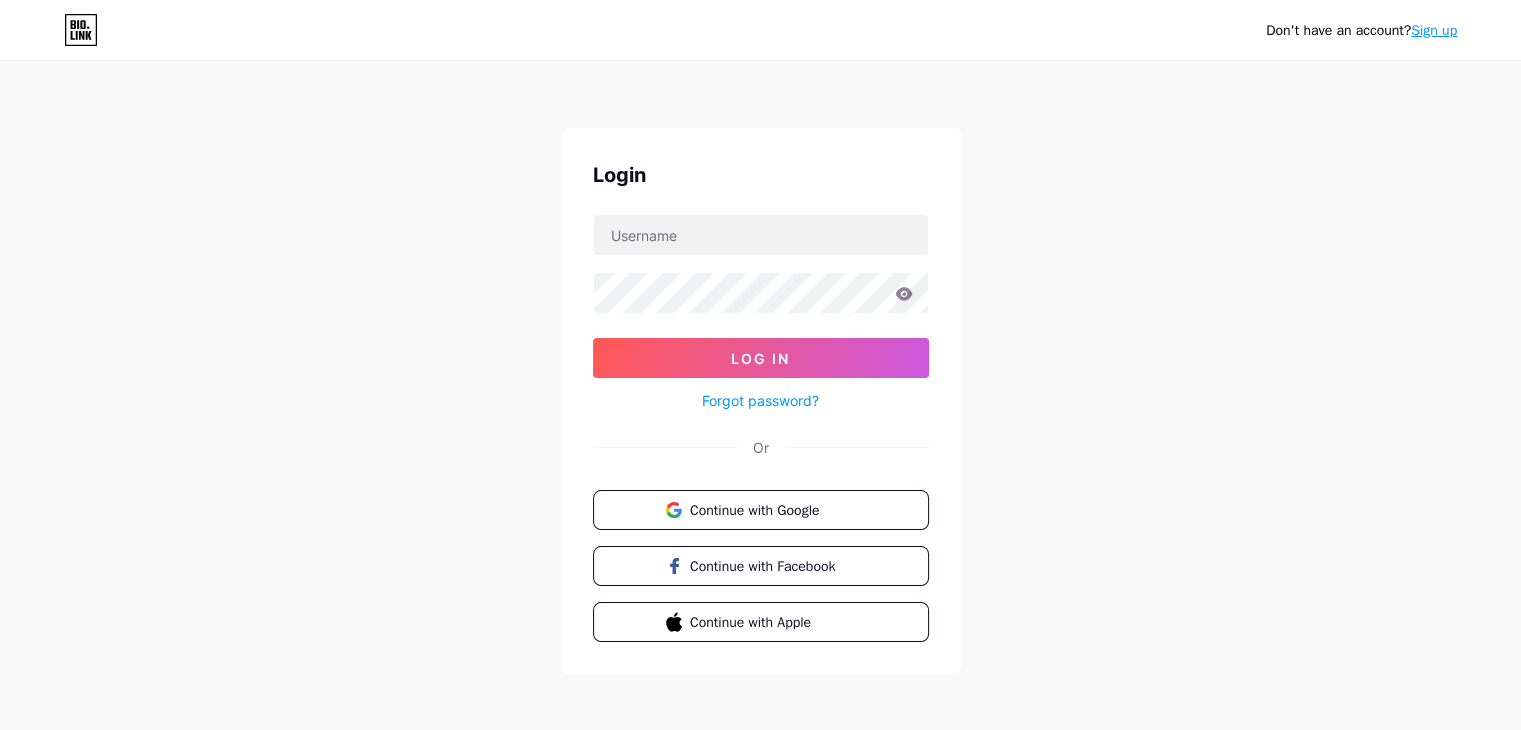 click on "Don't have an account?  Sign up" at bounding box center [760, 30] 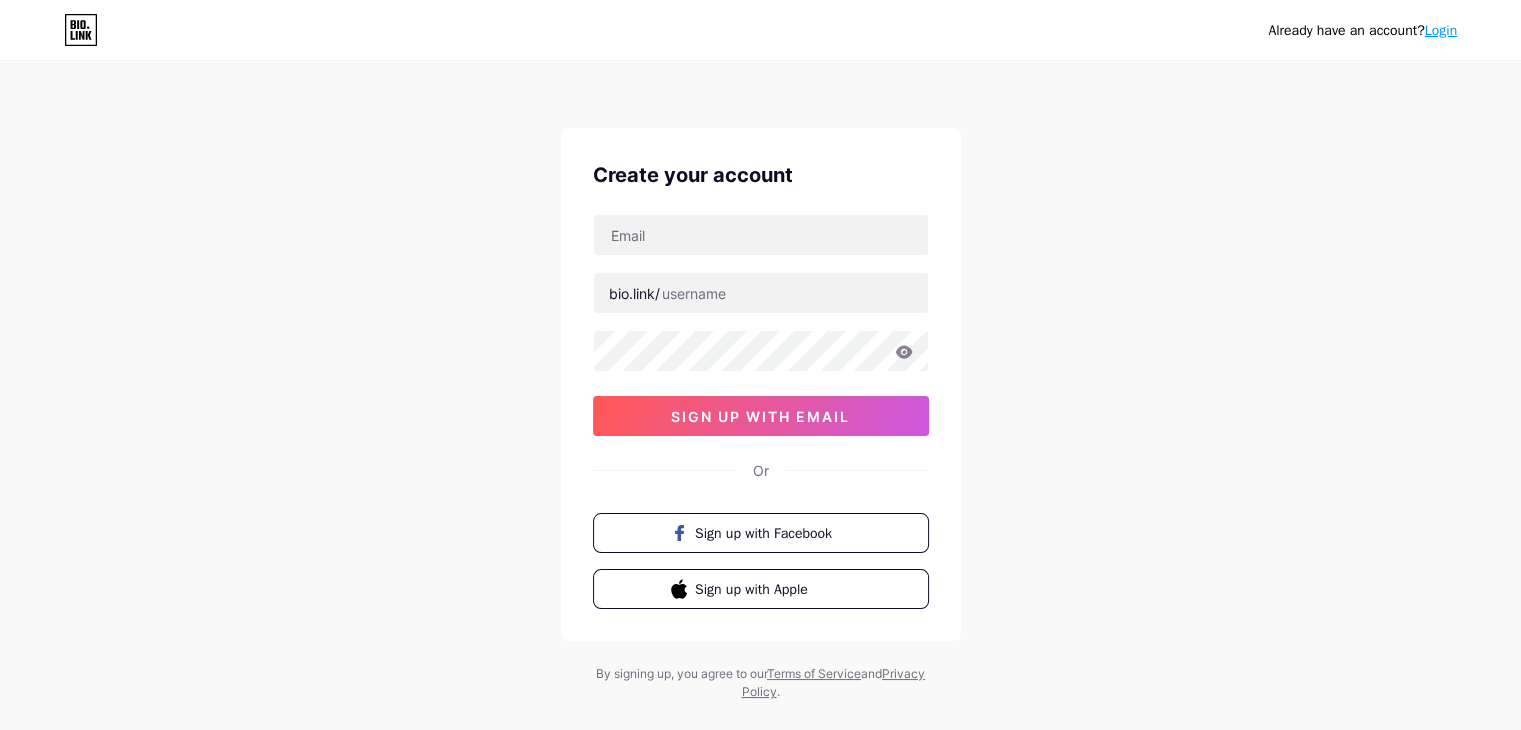click on "bio.link/                       sign up with email" at bounding box center [761, 325] 